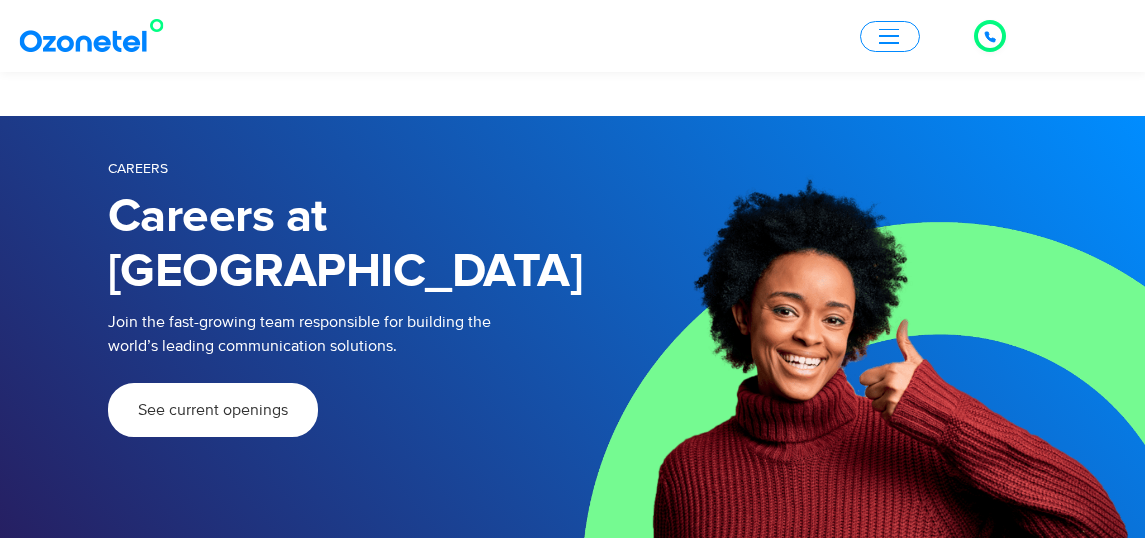 scroll, scrollTop: 2175, scrollLeft: 0, axis: vertical 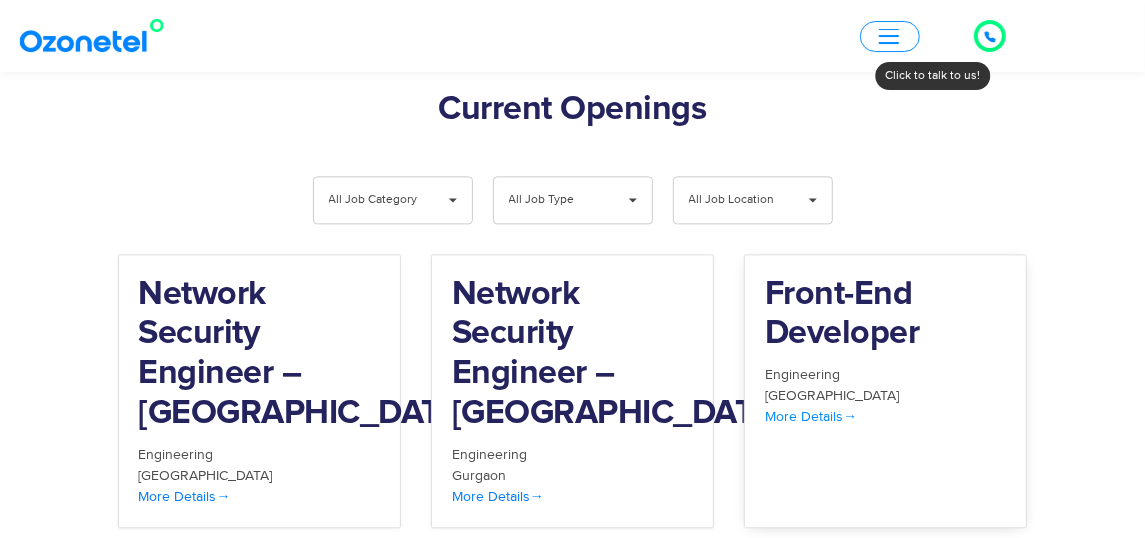 click on "More Details" at bounding box center (811, 416) 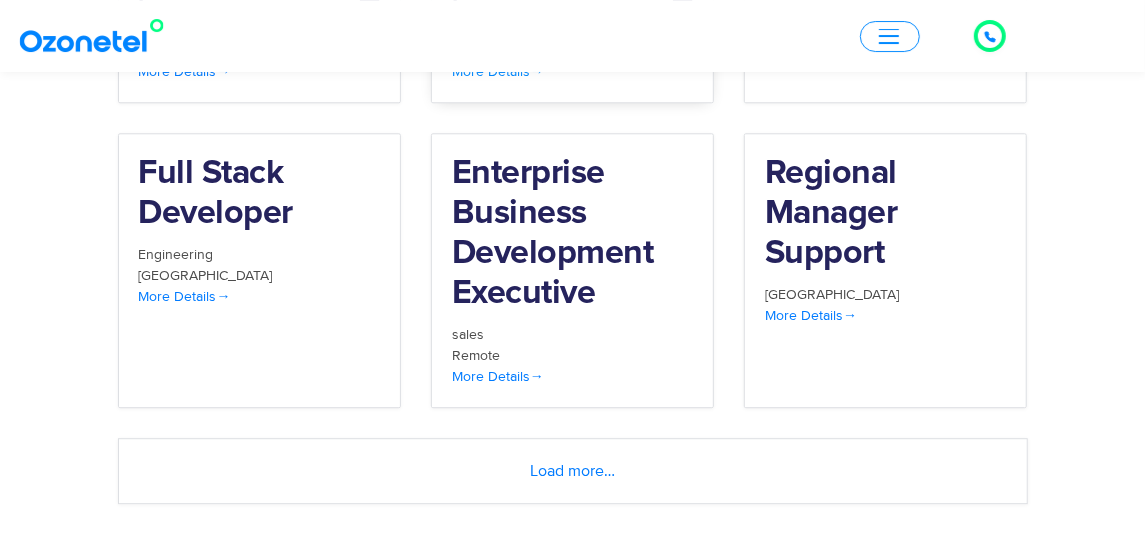 scroll, scrollTop: 2597, scrollLeft: 0, axis: vertical 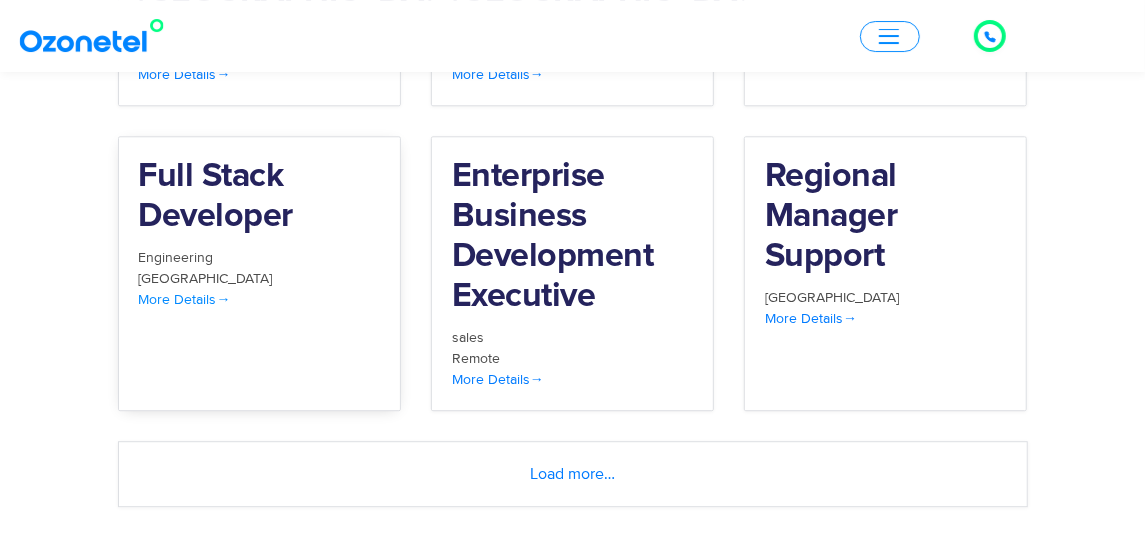 click on "More Details" at bounding box center [185, 299] 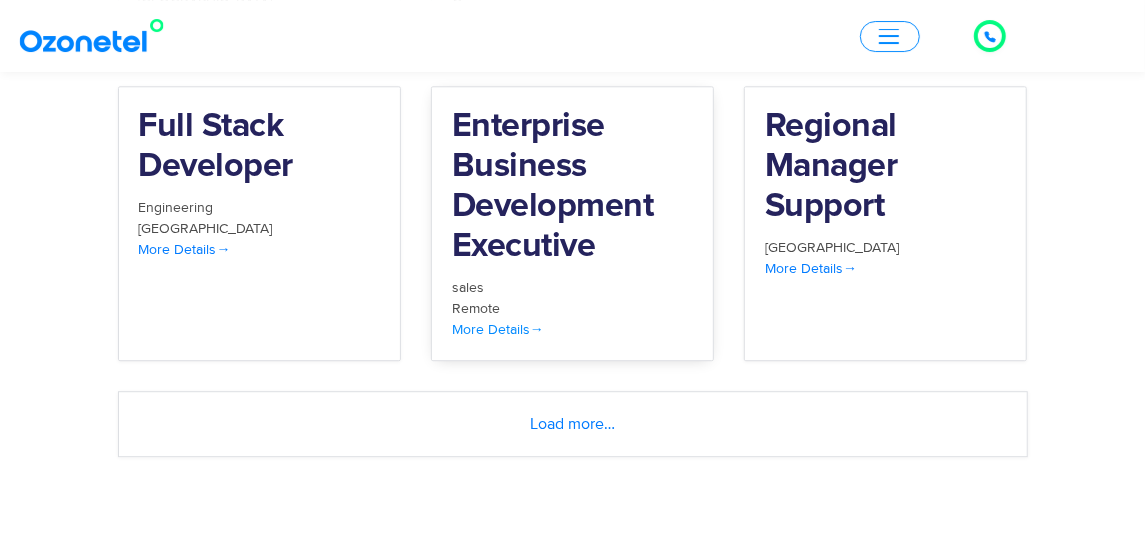 scroll, scrollTop: 2650, scrollLeft: 0, axis: vertical 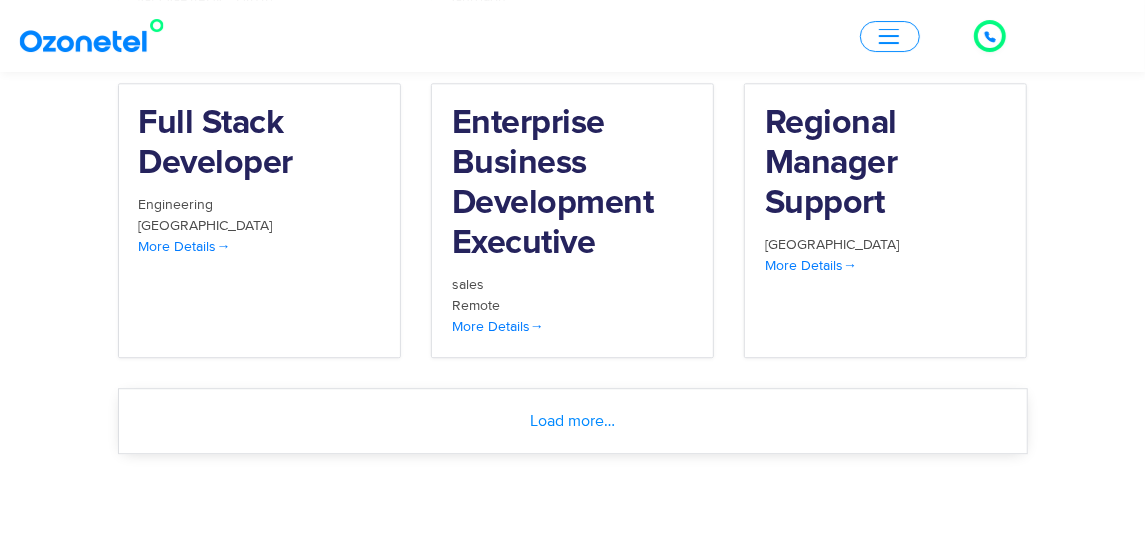 click on "Load more…" at bounding box center [573, 421] 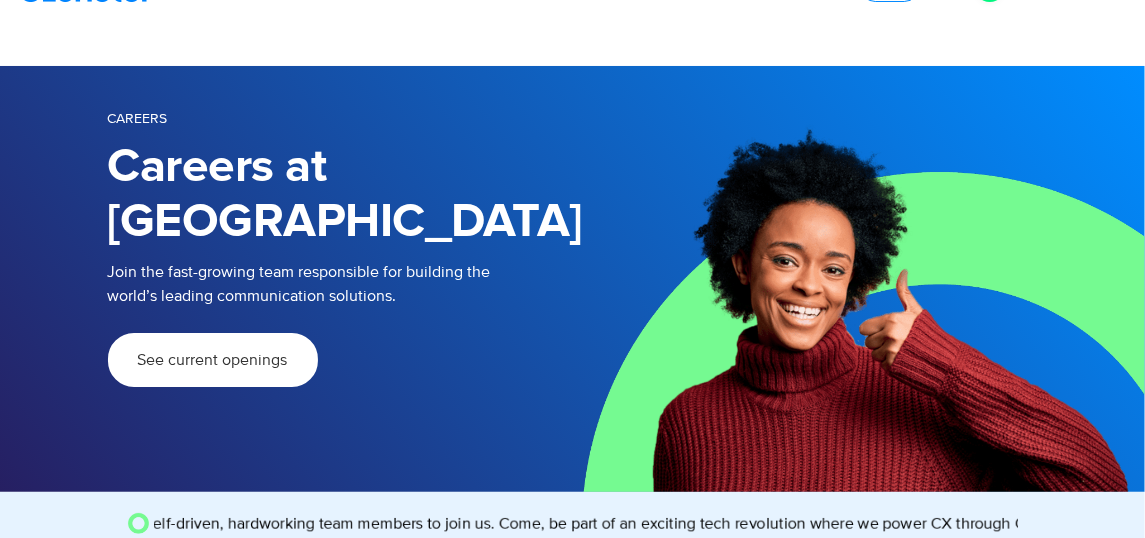 scroll, scrollTop: 0, scrollLeft: 0, axis: both 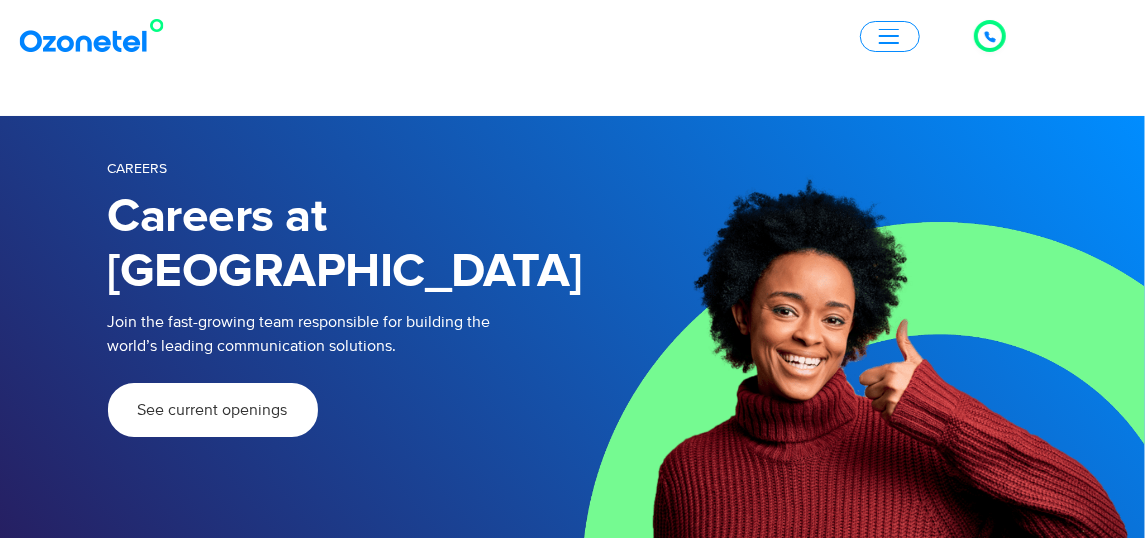click at bounding box center (890, 36) 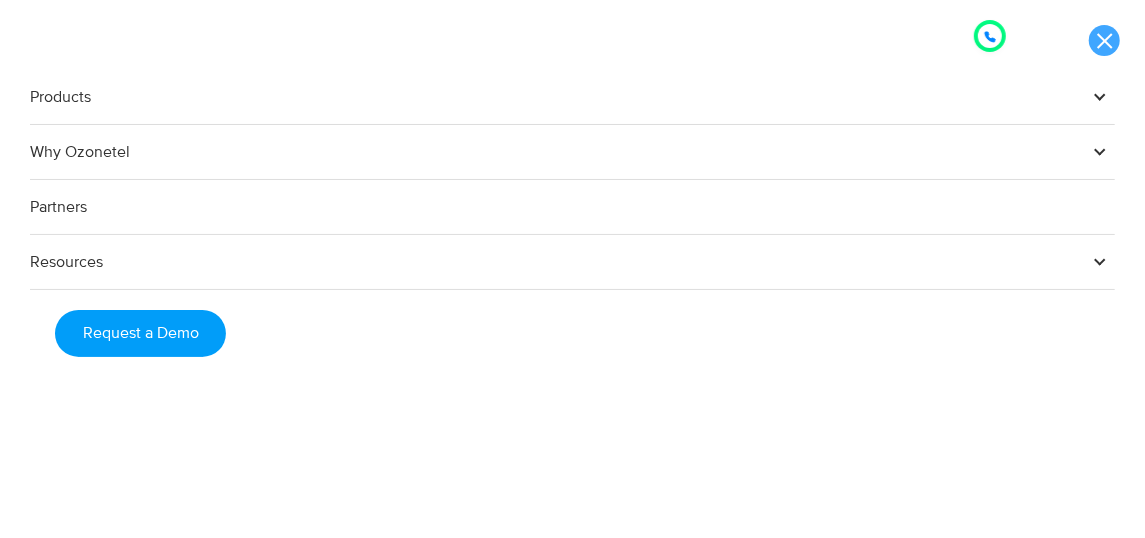click at bounding box center (1104, 40) 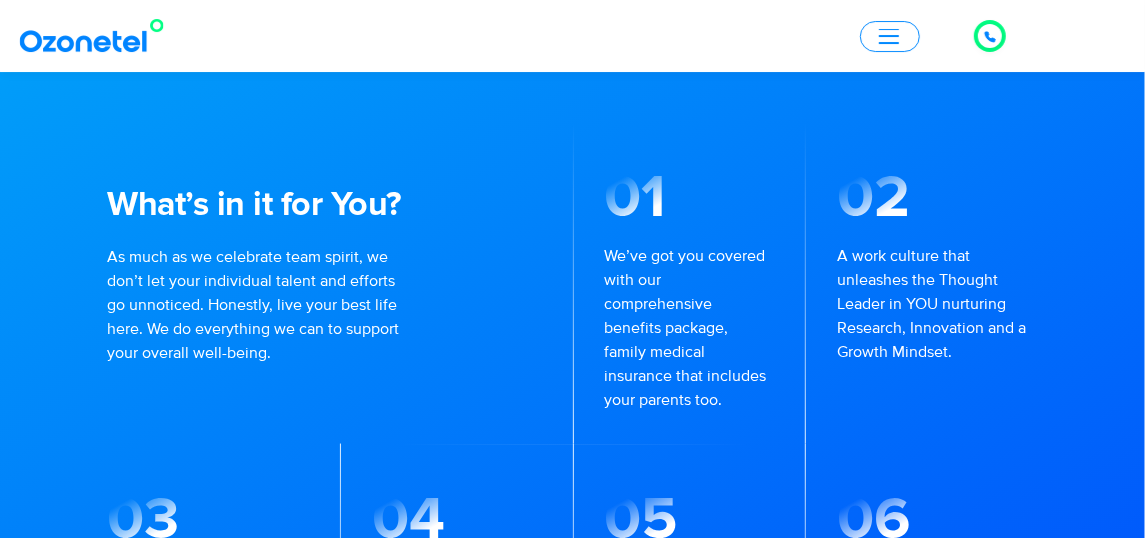 scroll, scrollTop: 1229, scrollLeft: 0, axis: vertical 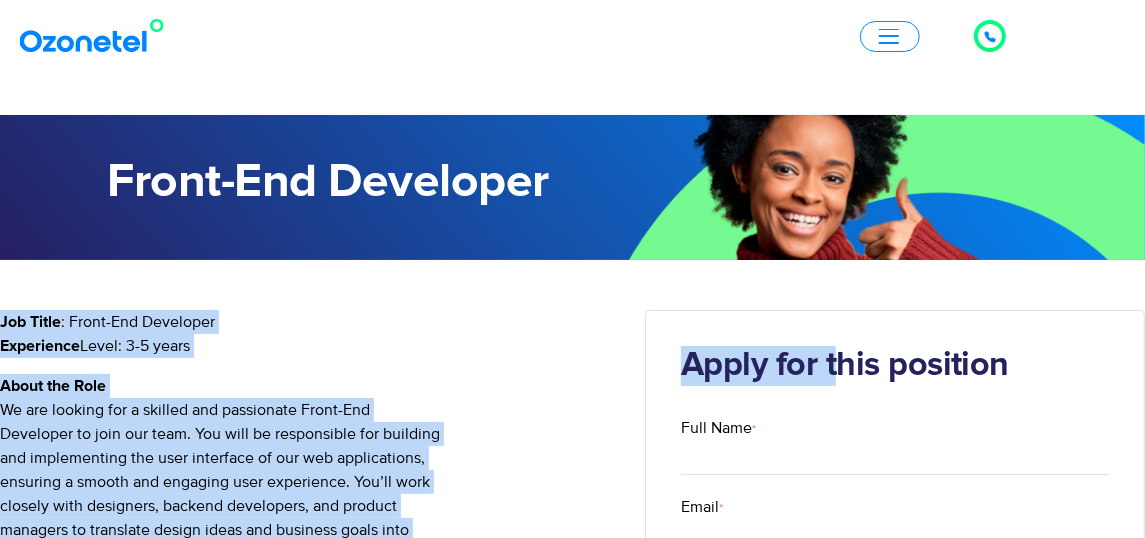 drag, startPoint x: 0, startPoint y: 0, endPoint x: 889, endPoint y: 206, distance: 912.5552 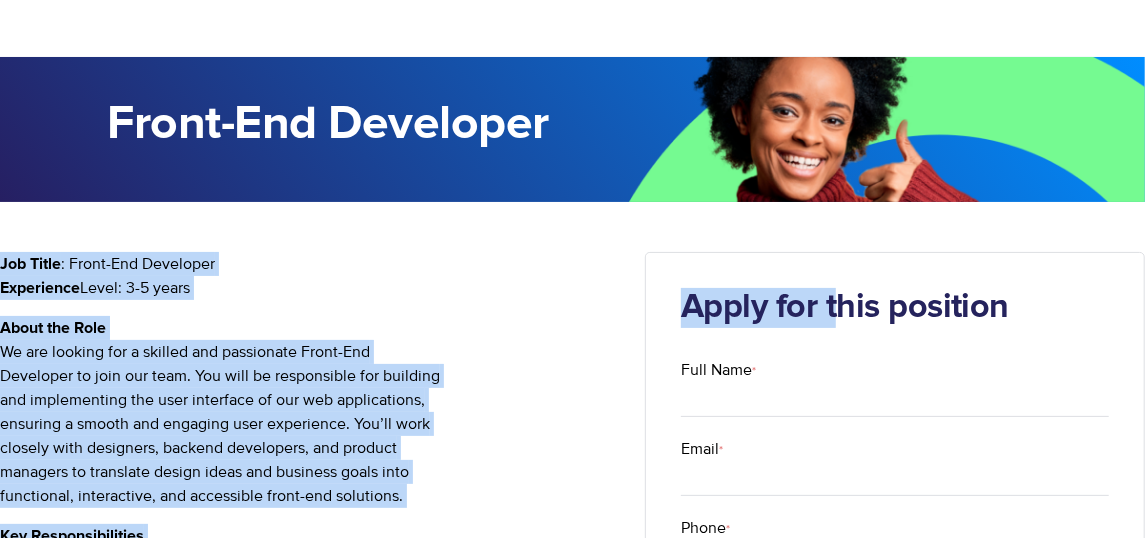 scroll, scrollTop: 59, scrollLeft: 0, axis: vertical 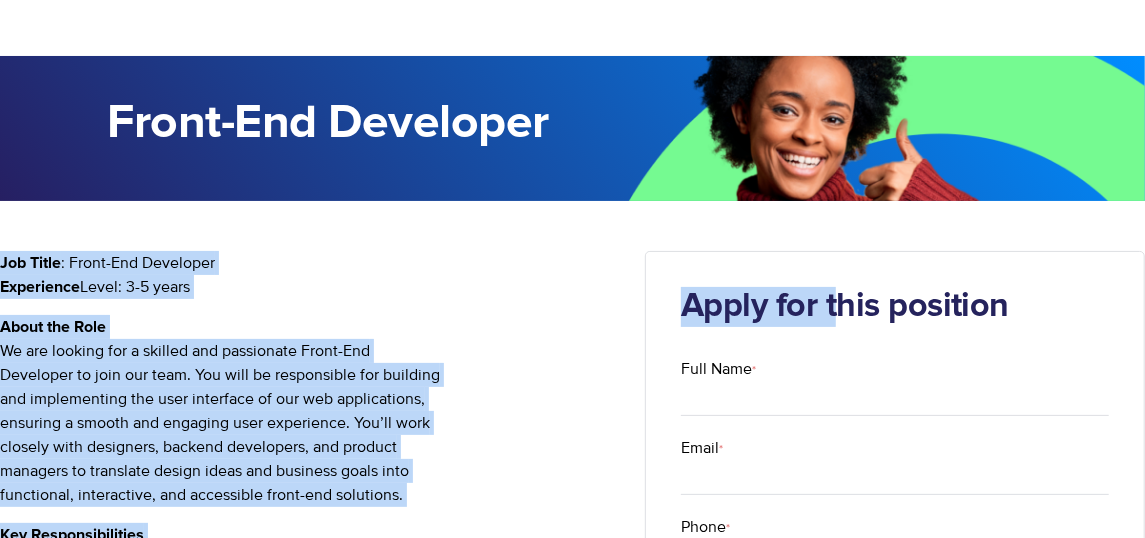 click on "Job Title : Front-End Developer
Experience  Level: 3-5 years
About the Role
We are looking for a skilled and passionate Front-End
Developer to join our team. You will be responsible for building
and implementing the user interface of our web applications,
ensuring a smooth and engaging user experience. You’ll work
closely with designers, backend developers, and product
managers to translate design ideas and business goals into
functional, interactive, and accessible front-end solutions.
Key Responsibilities
• Develop responsive, accessible, and high-performance
user interfaces using HTML, CSS, JavaScript, and
modern frameworks.
• Collaborate with UI/UX designers to bring mockups to life
• Integrate with RESTful APIs and backend services.
• Ensure cross-browser and cross-platform compatibility.
• Optimize applications for maximum speed and scalability.
• Write clean, maintainable, and well-documented code.
• Participate in code reviews, testing, and debugging" at bounding box center [307, 739] 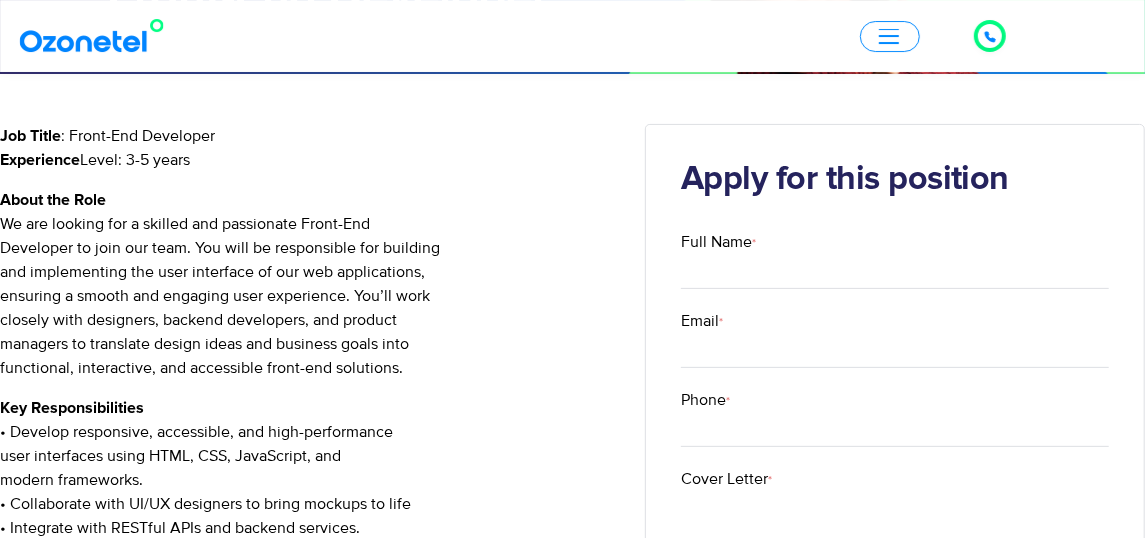 scroll, scrollTop: 182, scrollLeft: 0, axis: vertical 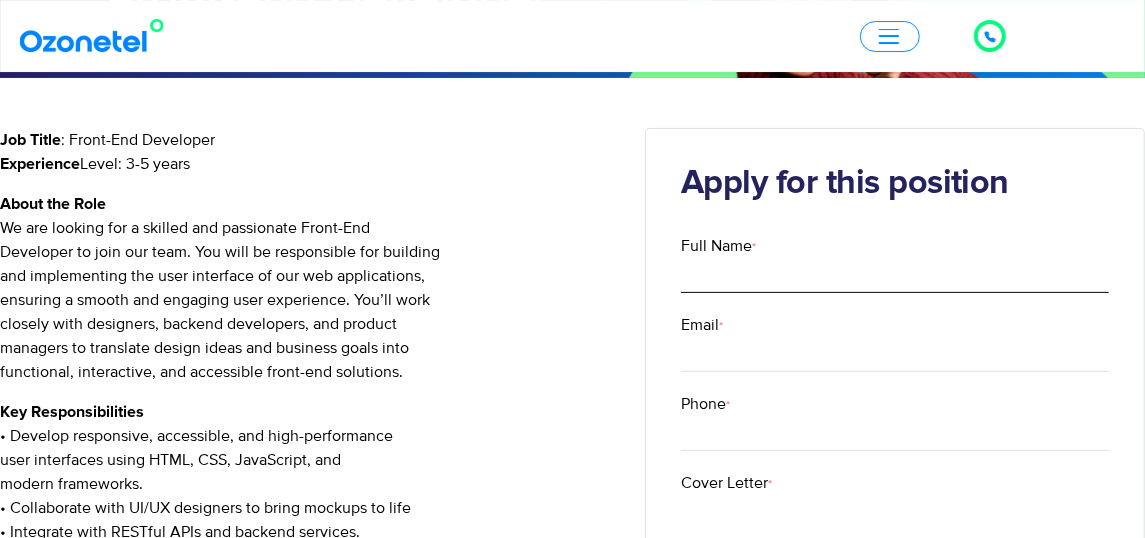 click on "Full Name  *" at bounding box center (895, 275) 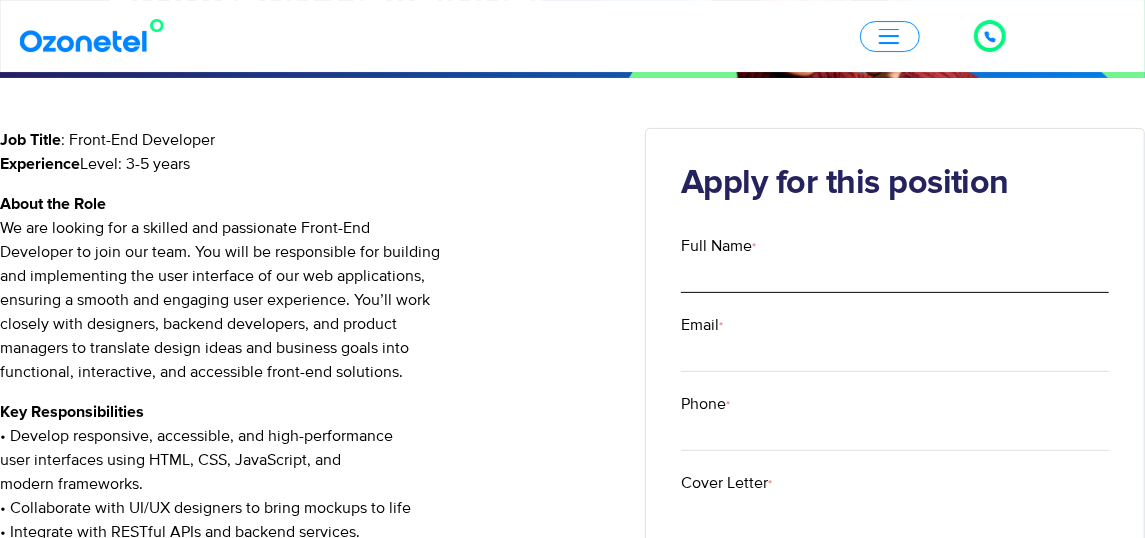 type on "**********" 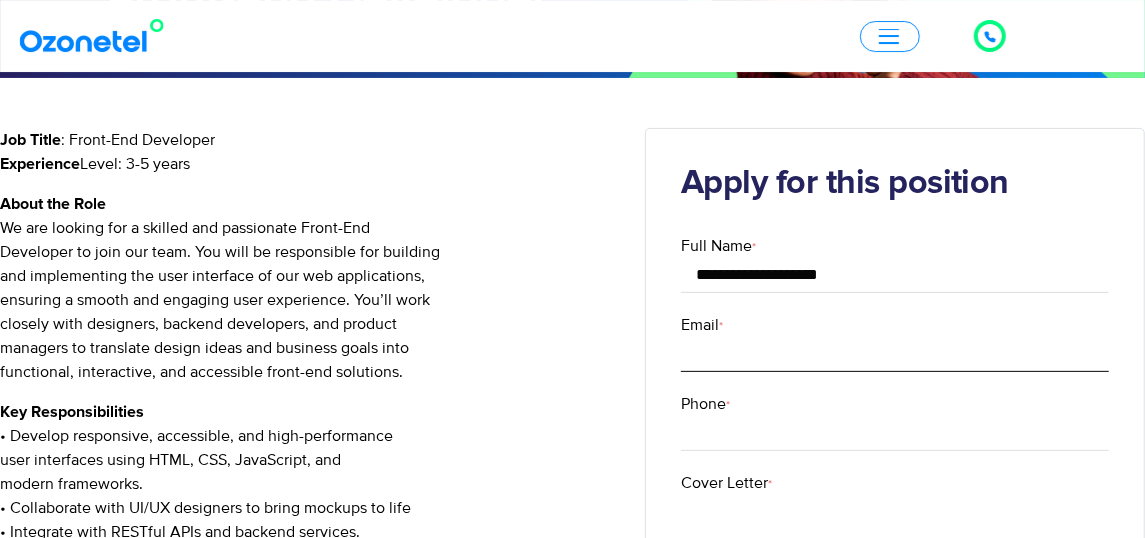 type on "**********" 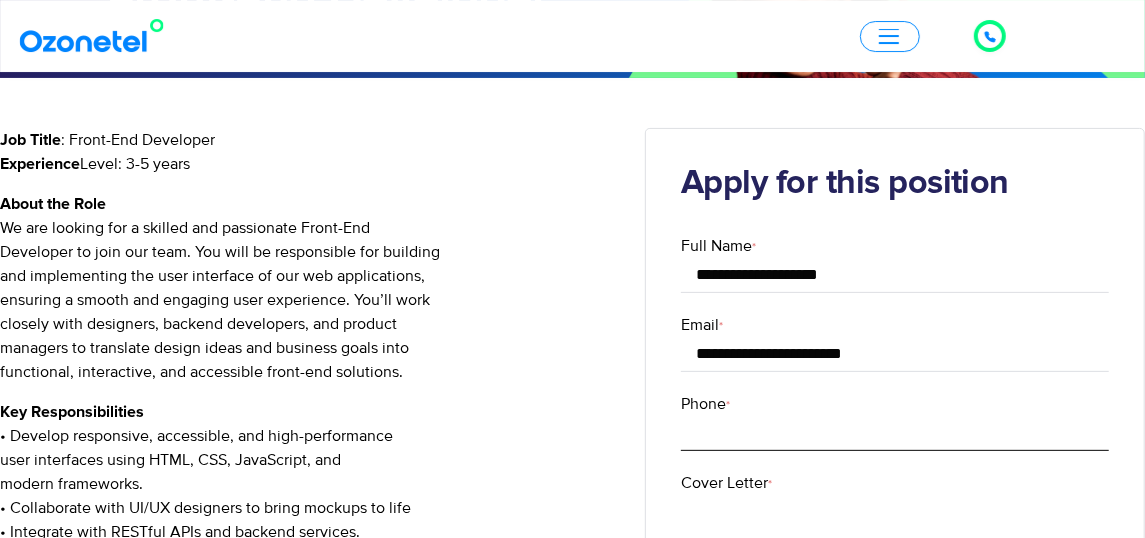 type on "**********" 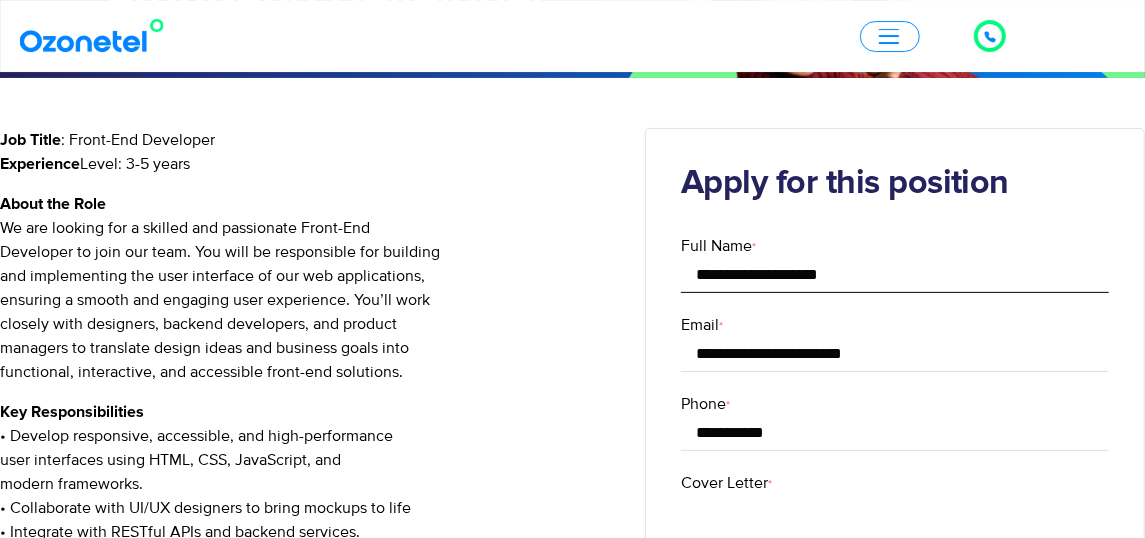 drag, startPoint x: 795, startPoint y: 273, endPoint x: 734, endPoint y: 280, distance: 61.400326 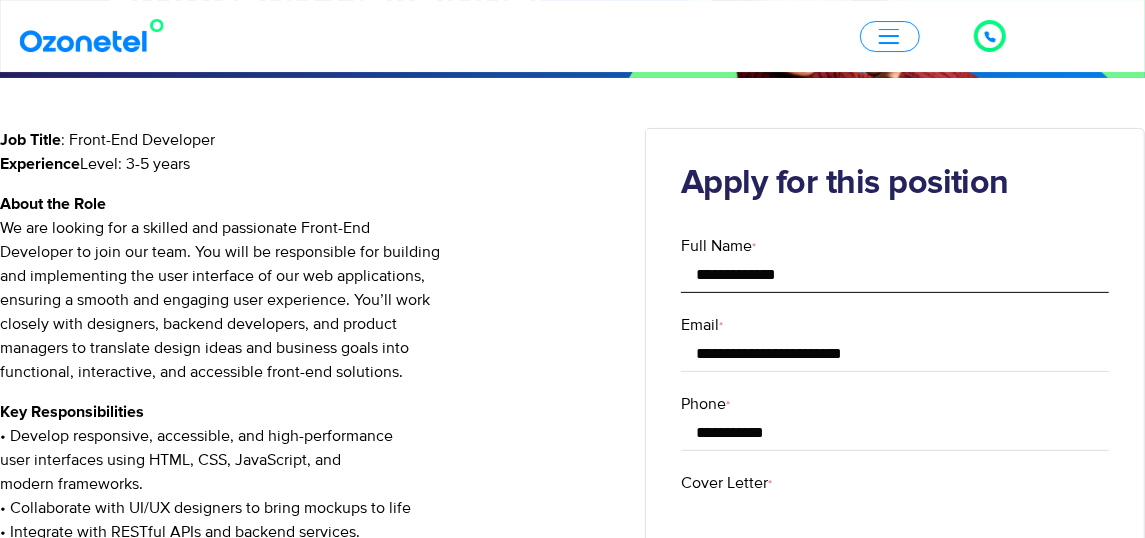 type on "**********" 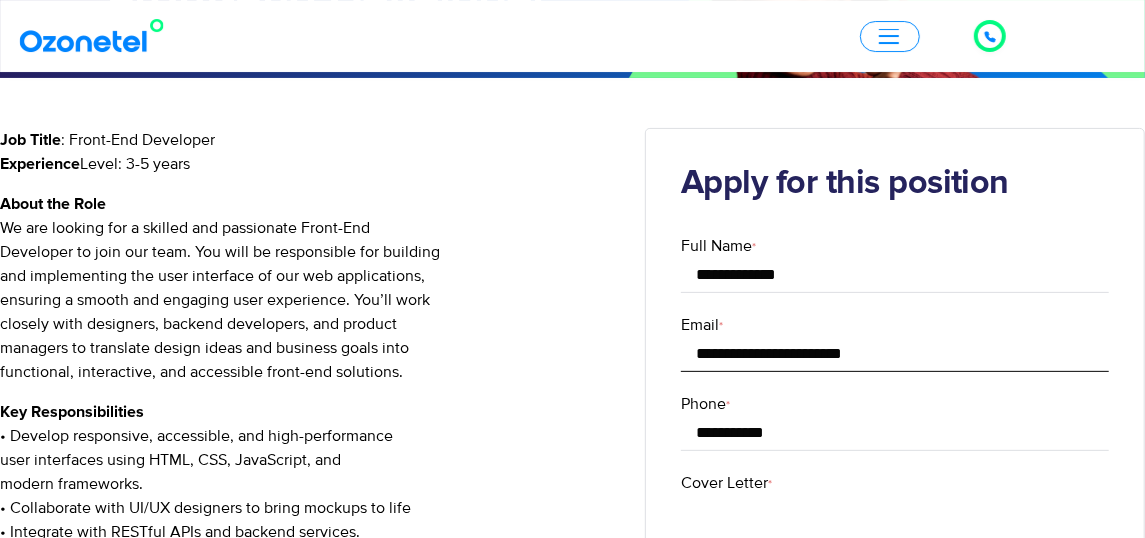 click on "**********" at bounding box center [895, 354] 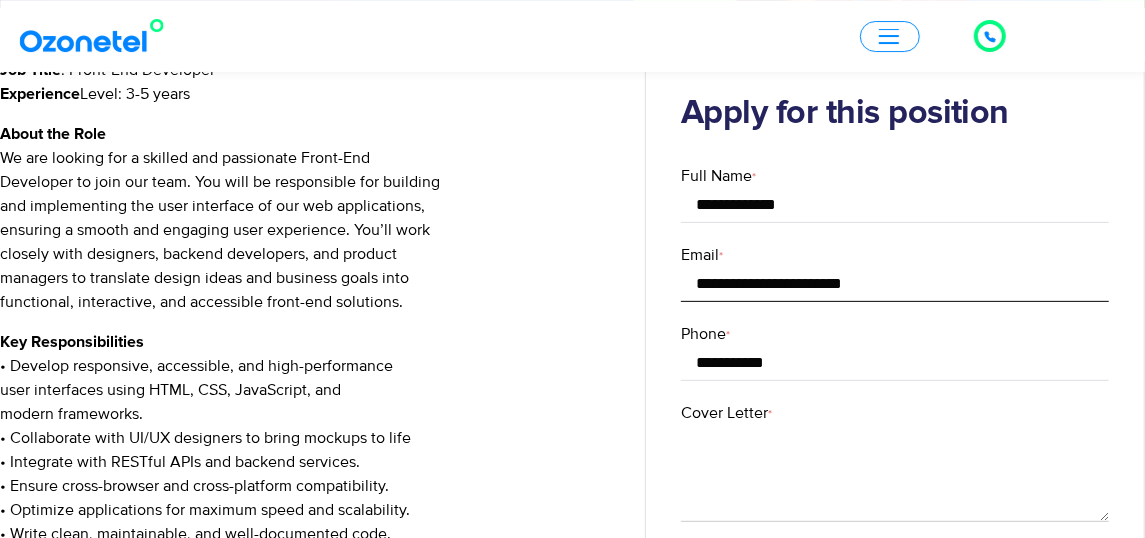 scroll, scrollTop: 253, scrollLeft: 0, axis: vertical 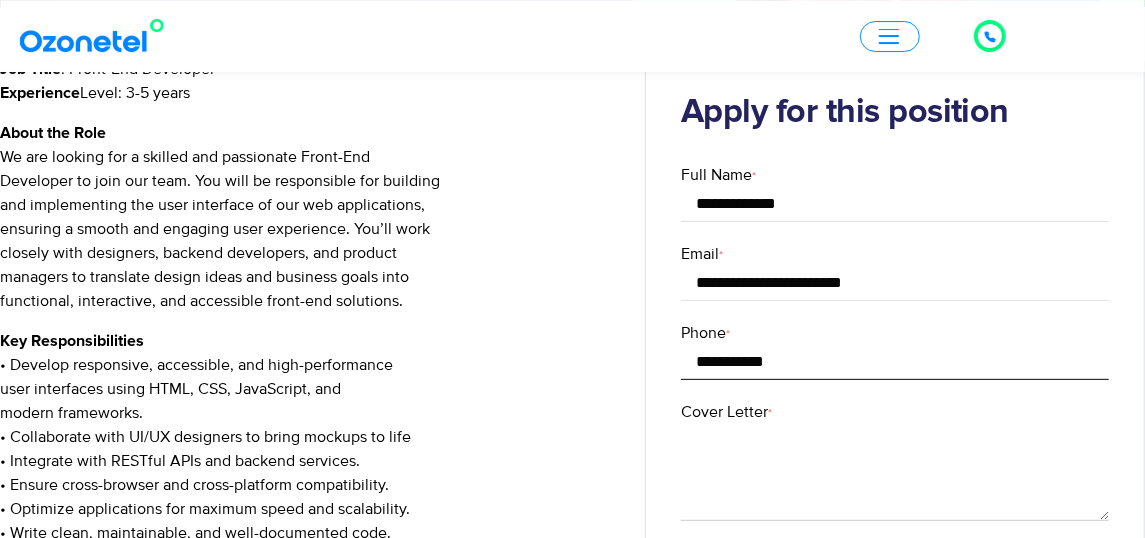 click on "**********" at bounding box center [895, 362] 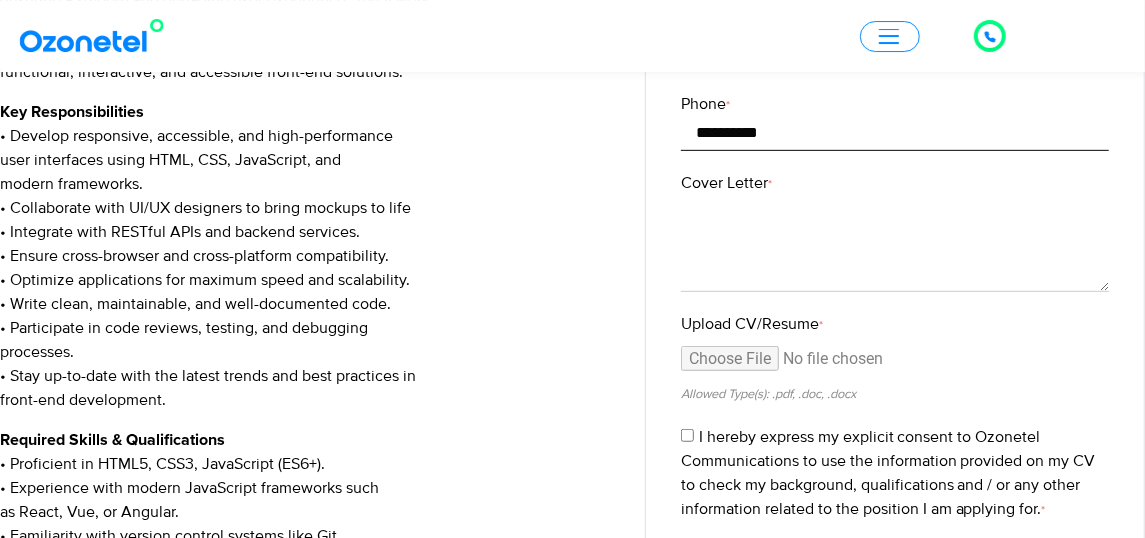 scroll, scrollTop: 494, scrollLeft: 0, axis: vertical 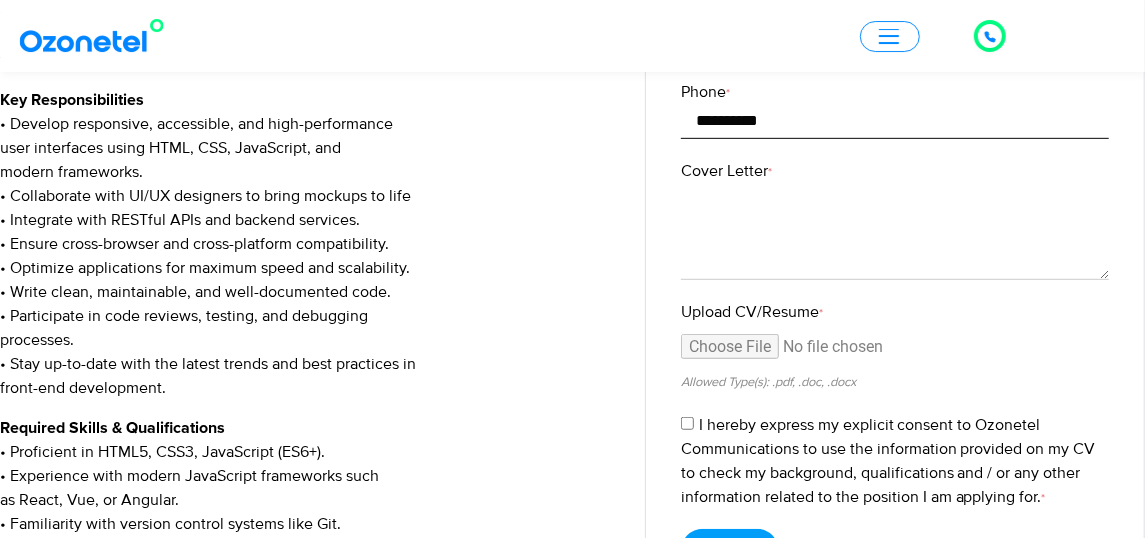 type on "**********" 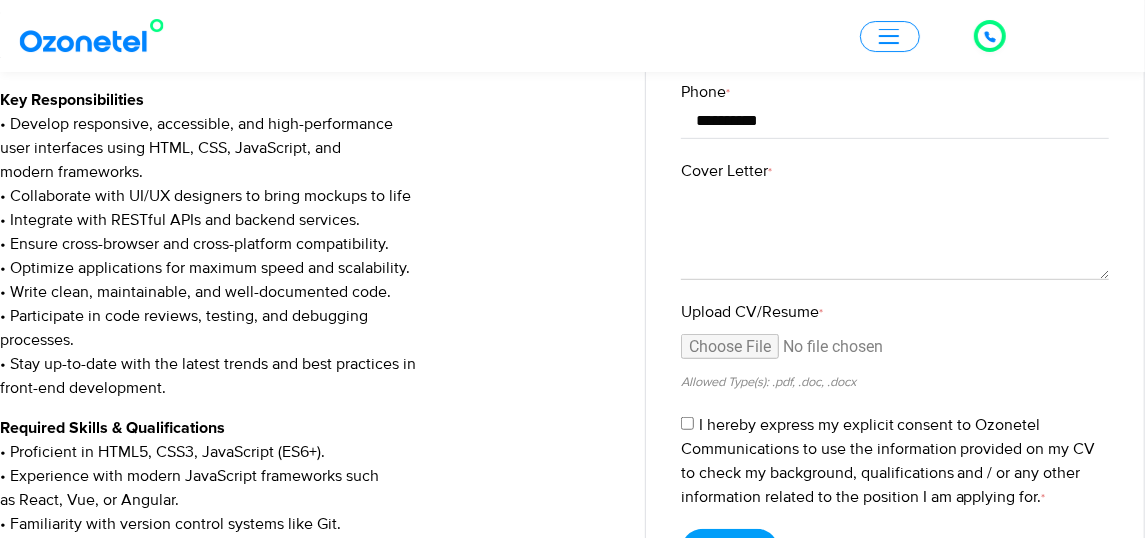 click on "Upload CV/Resume  *" at bounding box center [895, 351] 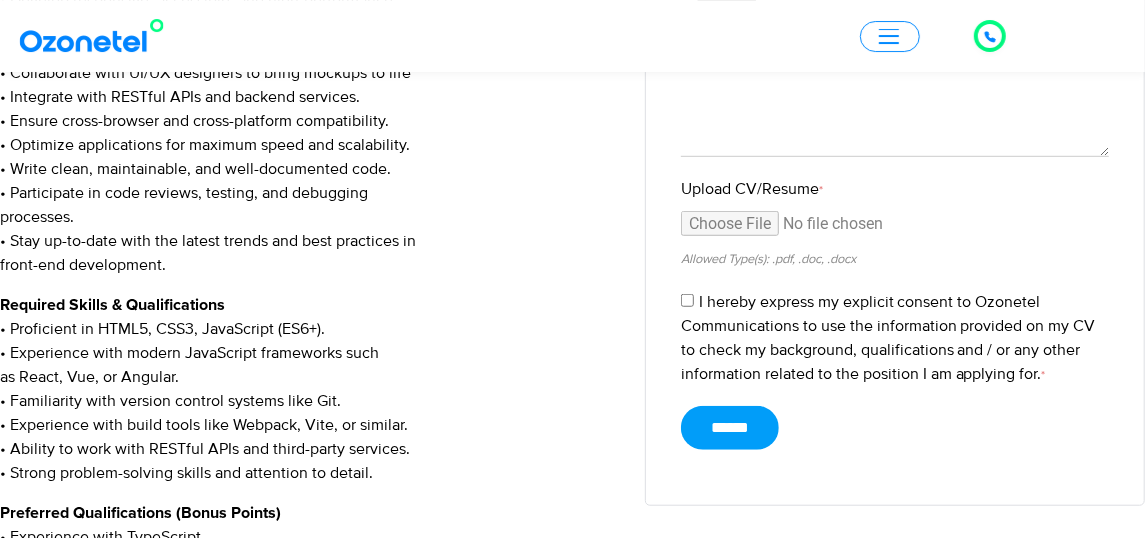 scroll, scrollTop: 636, scrollLeft: 0, axis: vertical 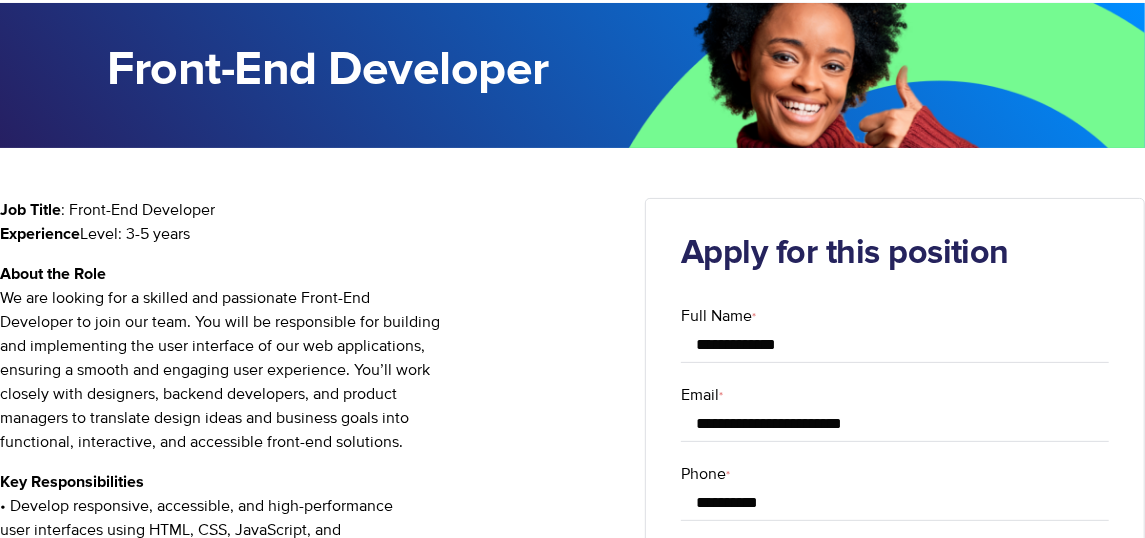 drag, startPoint x: 202, startPoint y: 231, endPoint x: 1, endPoint y: 204, distance: 202.80533 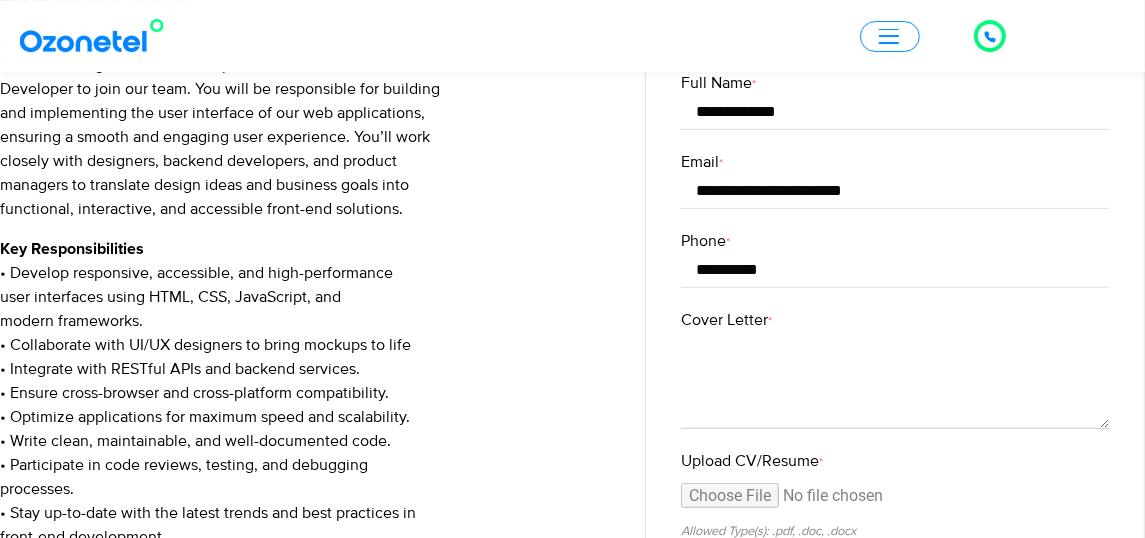 scroll, scrollTop: 421, scrollLeft: 0, axis: vertical 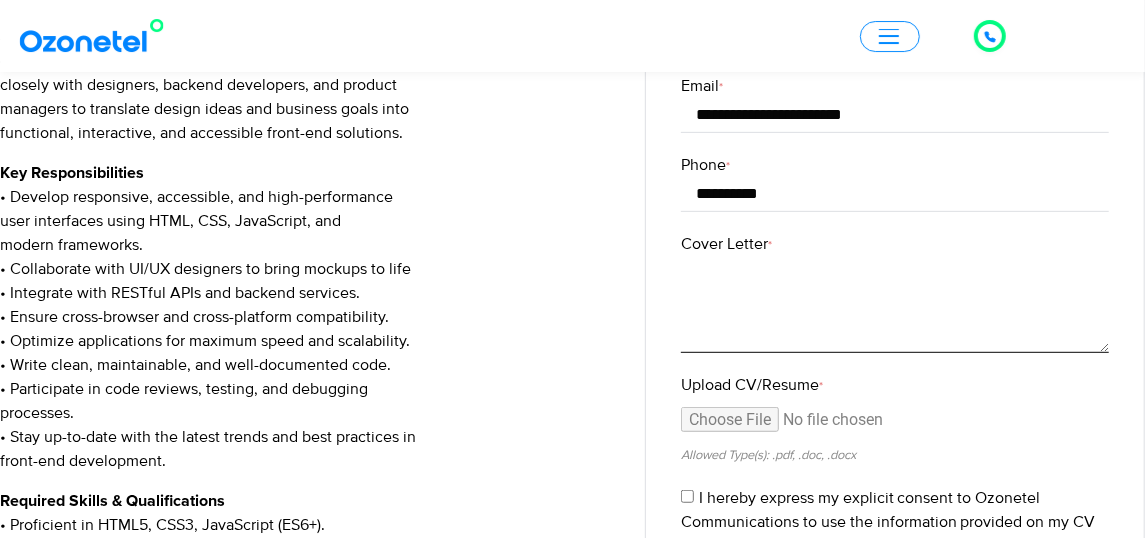 click on "Cover Letter  *" at bounding box center [895, 304] 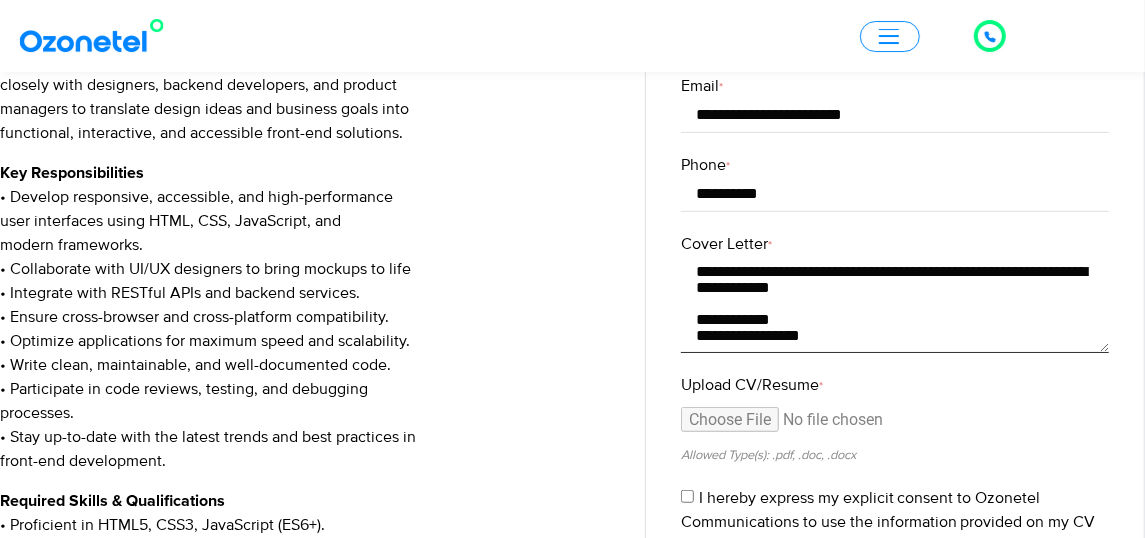 scroll, scrollTop: 768, scrollLeft: 0, axis: vertical 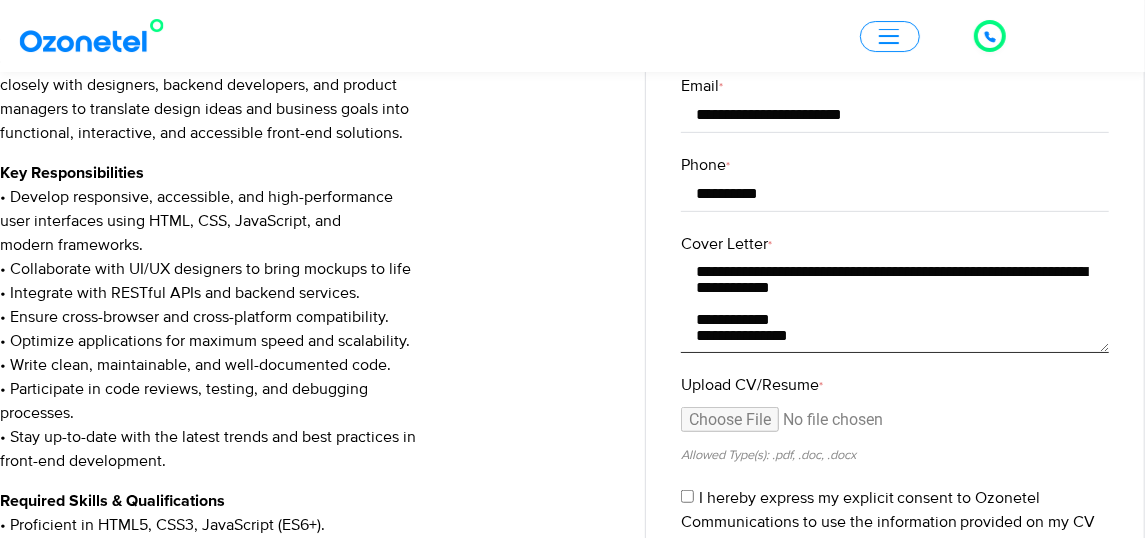 click on "Cover Letter  *" at bounding box center [895, 304] 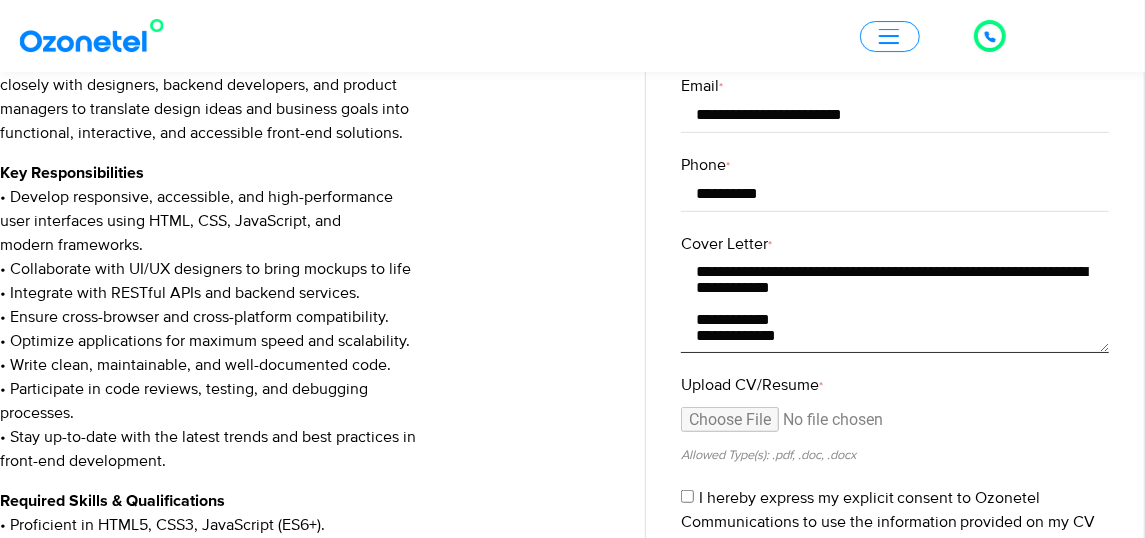 scroll, scrollTop: 768, scrollLeft: 0, axis: vertical 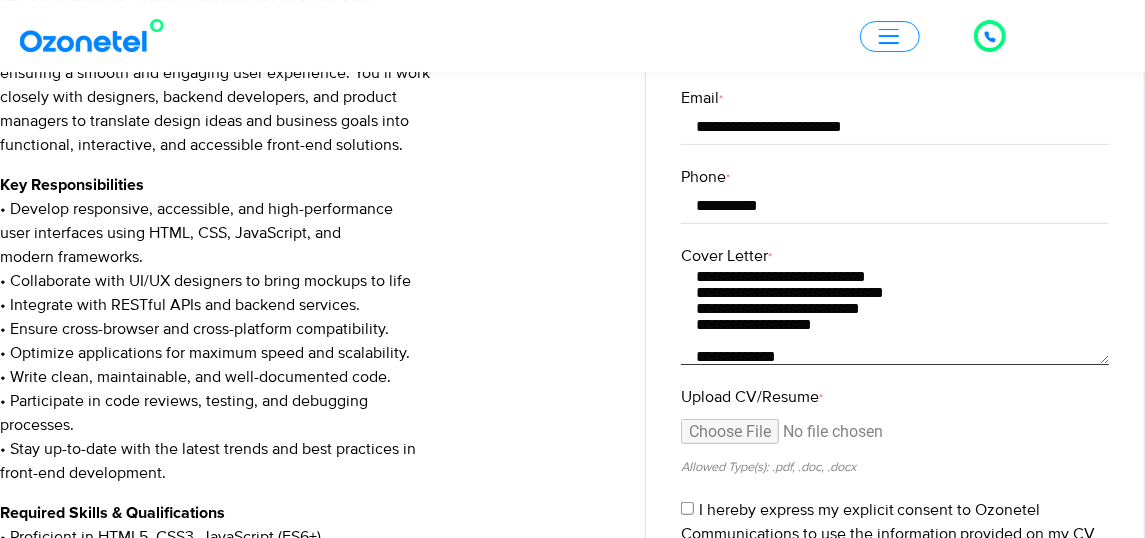 drag, startPoint x: 835, startPoint y: 328, endPoint x: 737, endPoint y: 326, distance: 98.02041 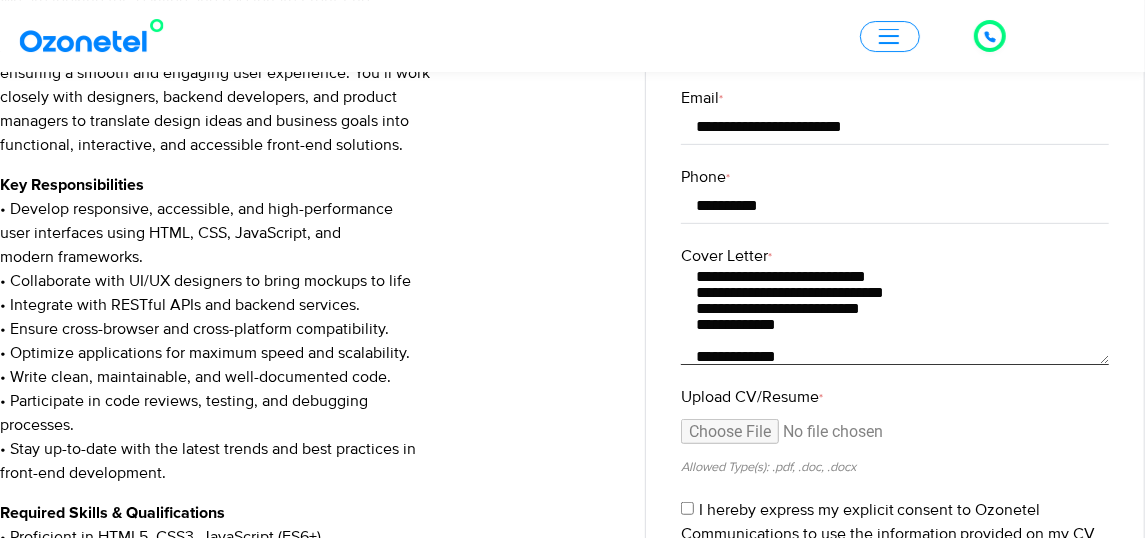 drag, startPoint x: 892, startPoint y: 312, endPoint x: 751, endPoint y: 312, distance: 141 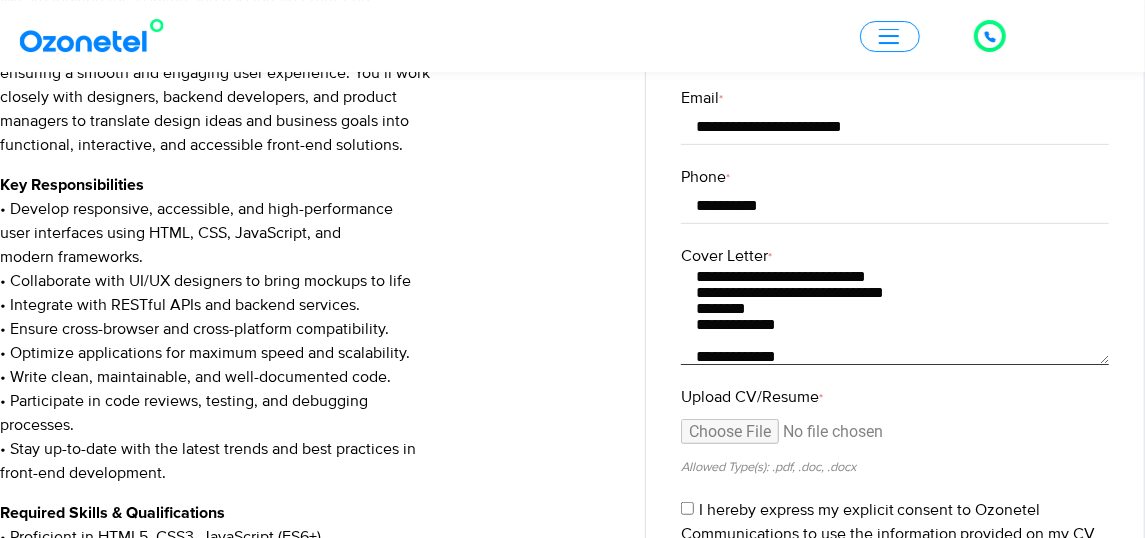 drag, startPoint x: 907, startPoint y: 294, endPoint x: 760, endPoint y: 299, distance: 147.085 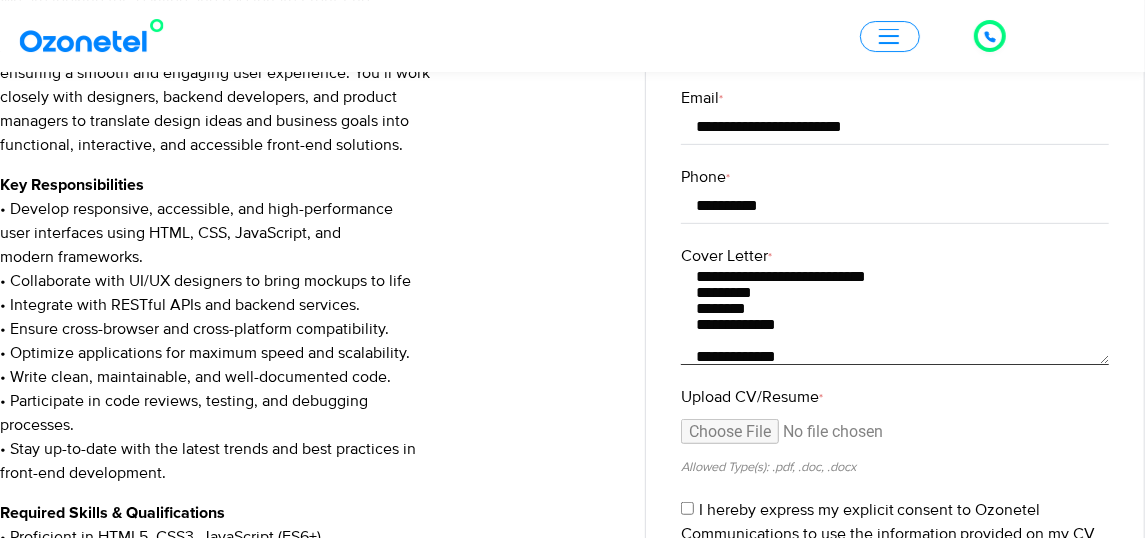 scroll, scrollTop: 0, scrollLeft: 0, axis: both 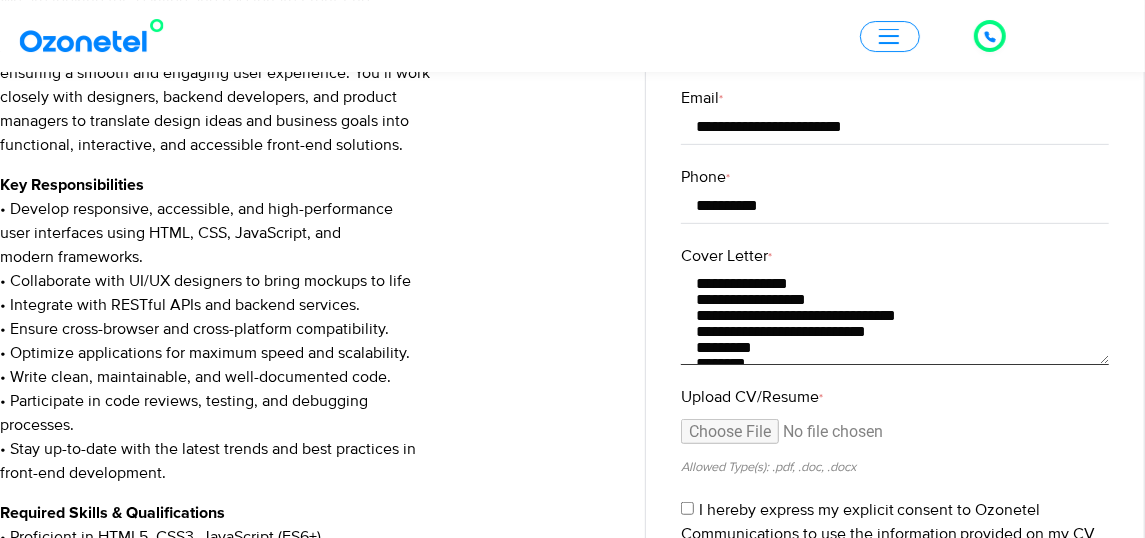 drag, startPoint x: 905, startPoint y: 278, endPoint x: 790, endPoint y: 308, distance: 118.84864 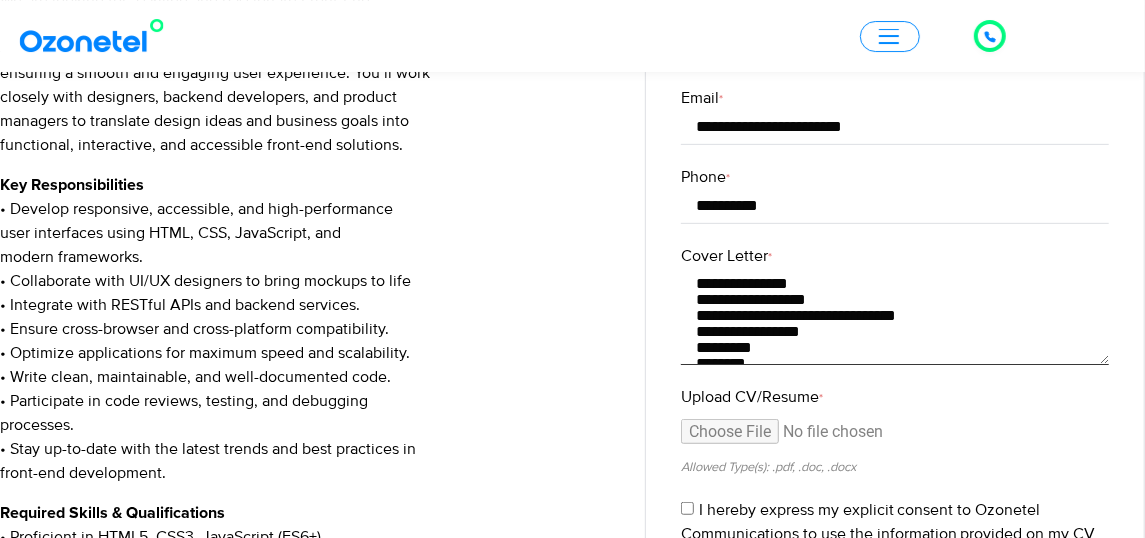 drag, startPoint x: 933, startPoint y: 321, endPoint x: 738, endPoint y: 323, distance: 195.01025 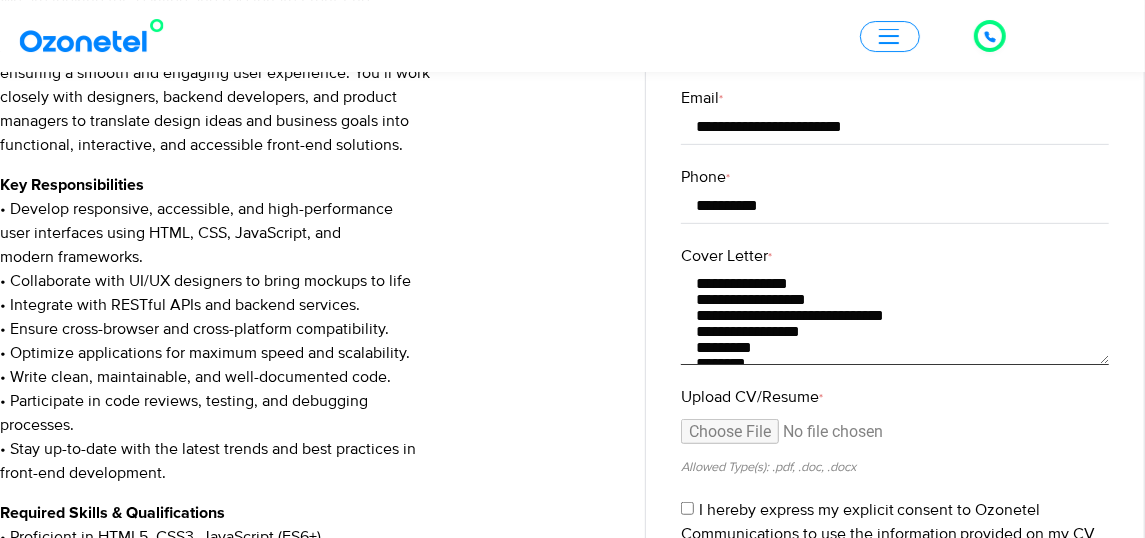 scroll, scrollTop: 35, scrollLeft: 0, axis: vertical 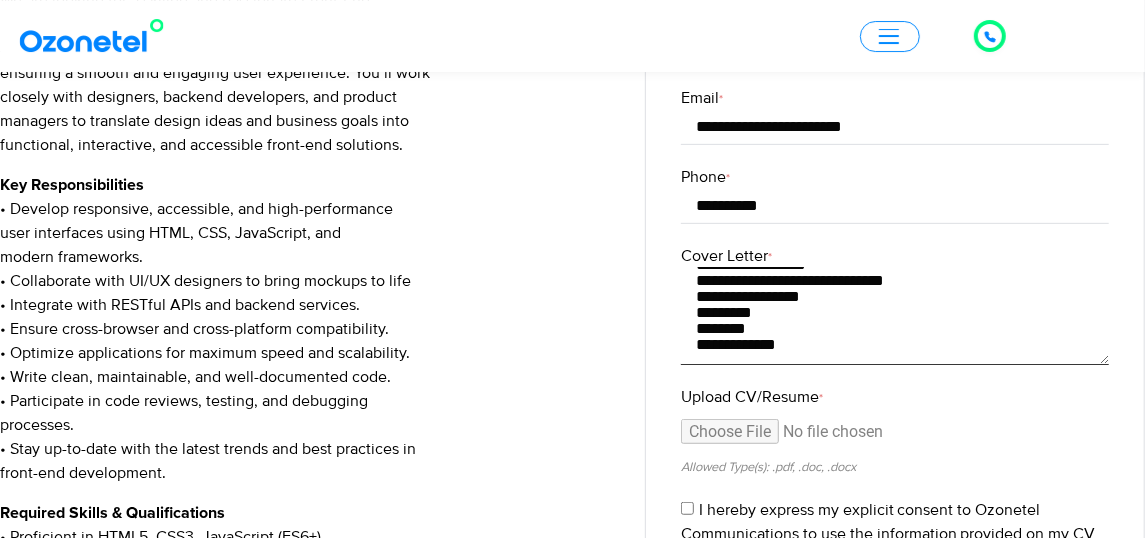 click on "Cover Letter  *" at bounding box center [895, 316] 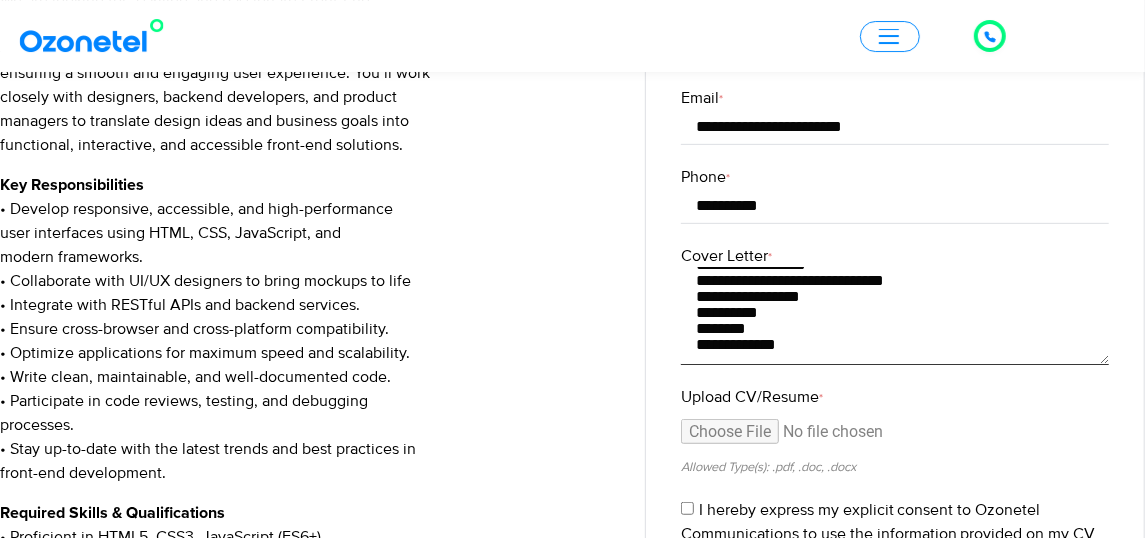 paste on "**********" 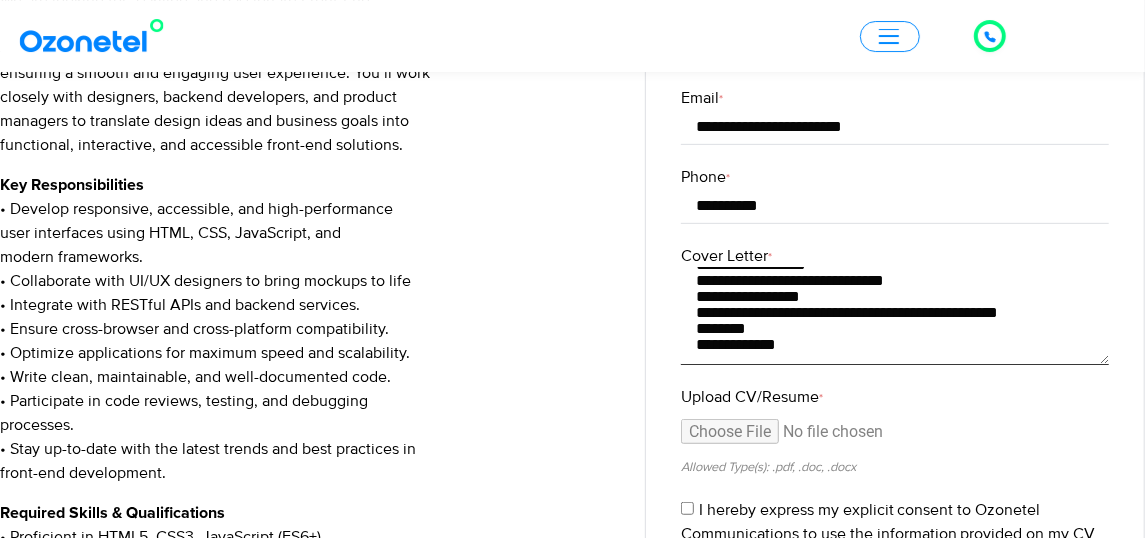 paste on "**********" 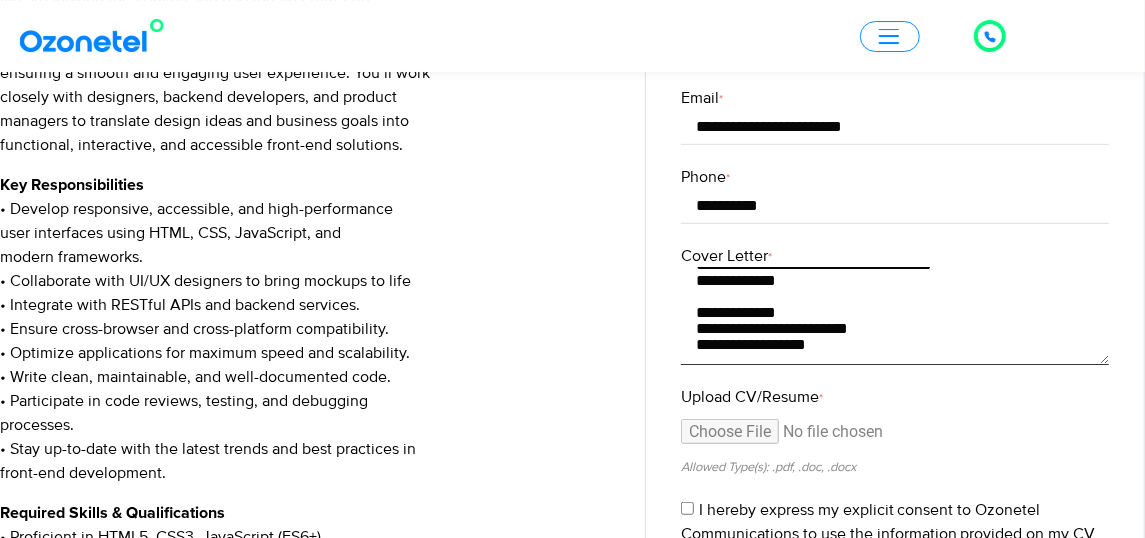 scroll, scrollTop: 71, scrollLeft: 0, axis: vertical 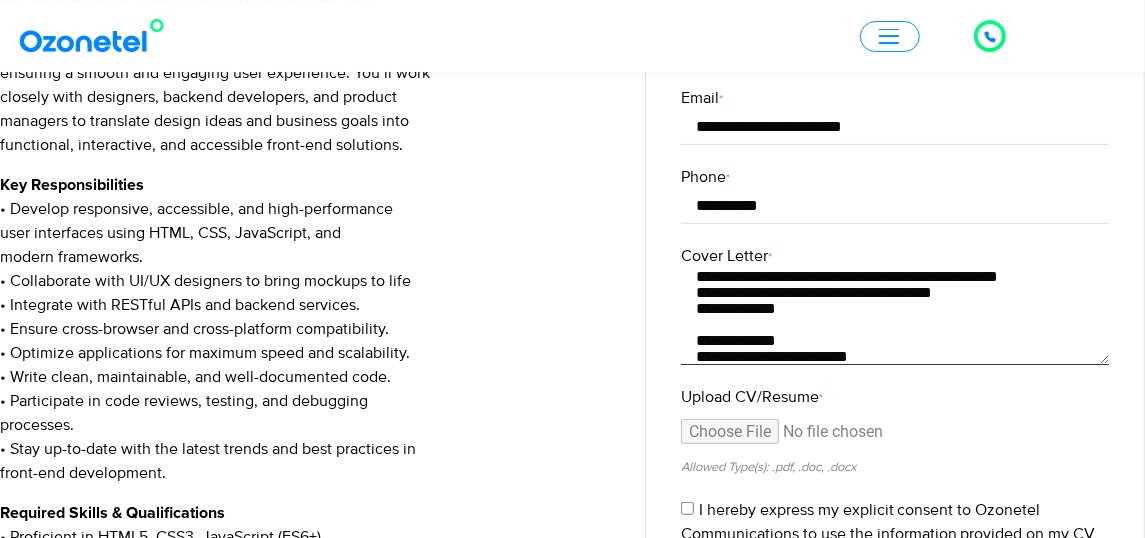click on "Cover Letter  *" at bounding box center (895, 316) 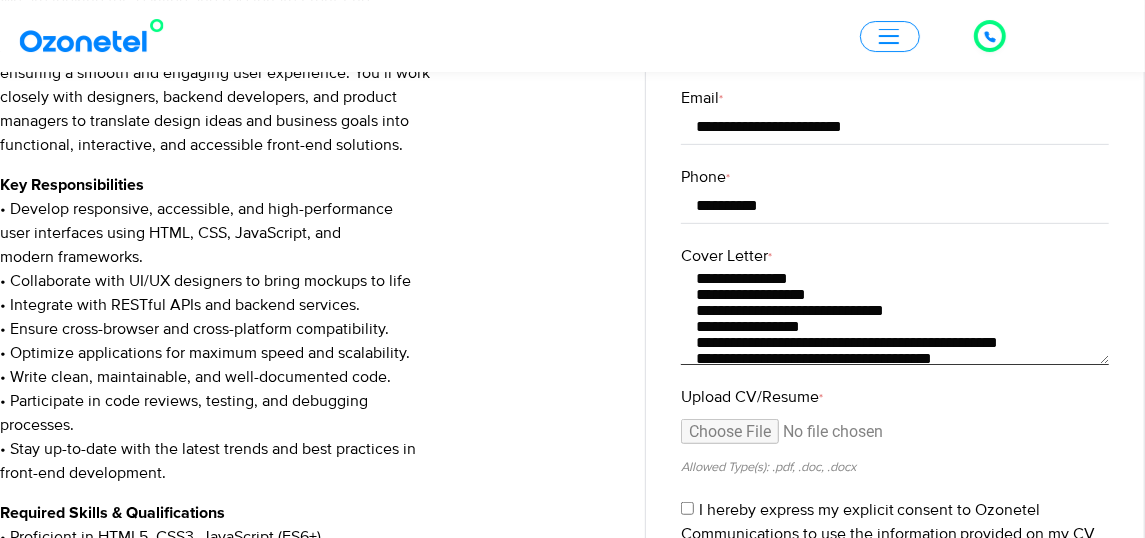 scroll, scrollTop: 0, scrollLeft: 0, axis: both 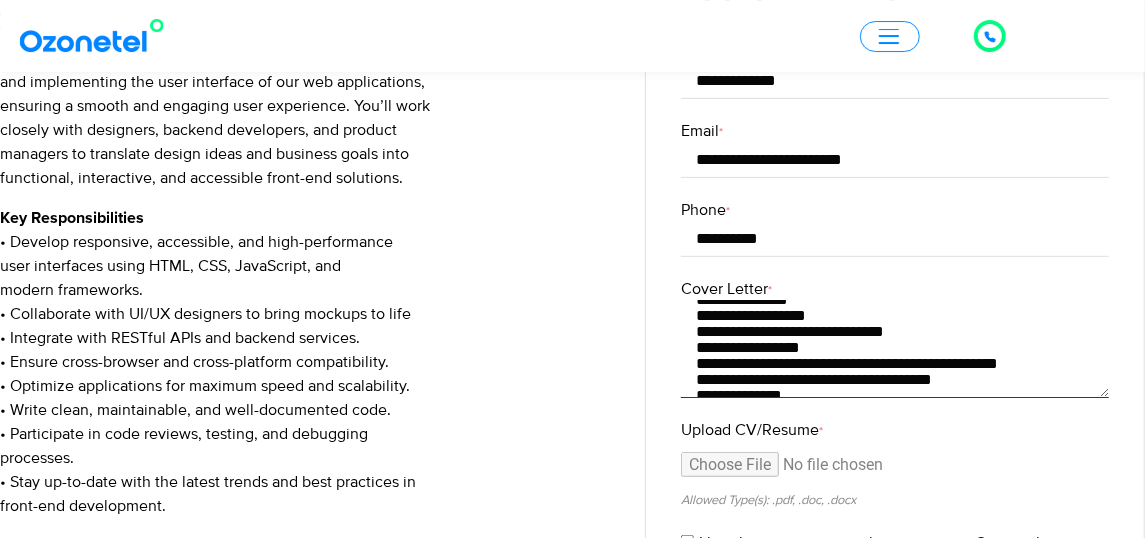 click on "Cover Letter  *" at bounding box center (895, 349) 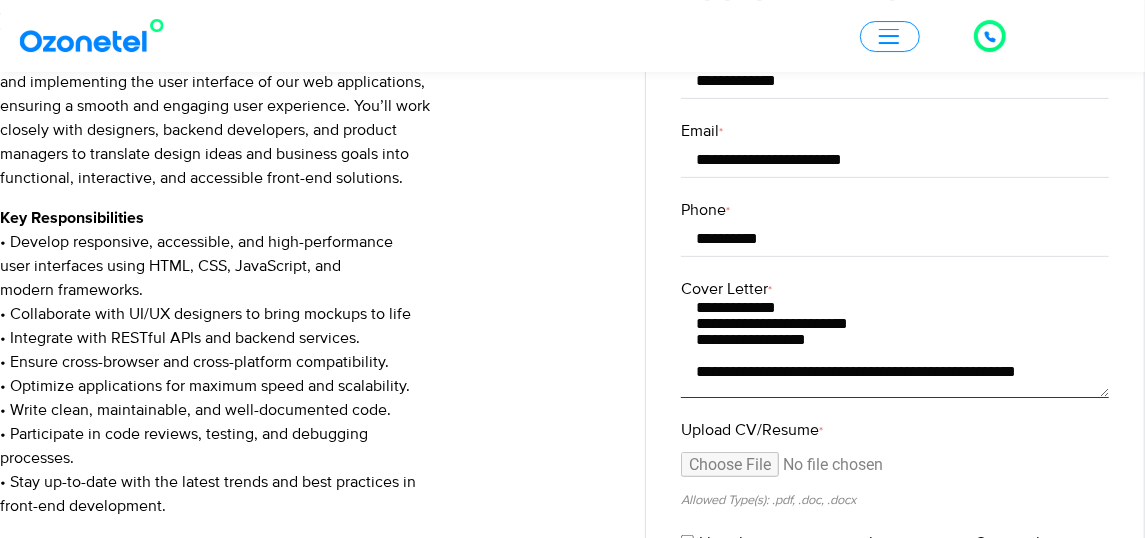 scroll, scrollTop: 129, scrollLeft: 0, axis: vertical 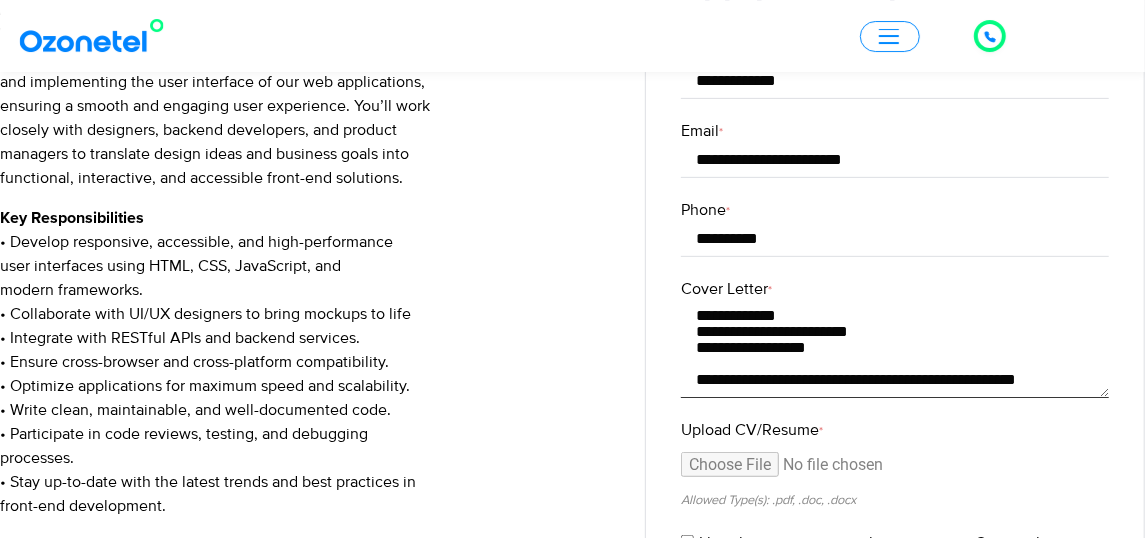 drag, startPoint x: 886, startPoint y: 336, endPoint x: 761, endPoint y: 327, distance: 125.32358 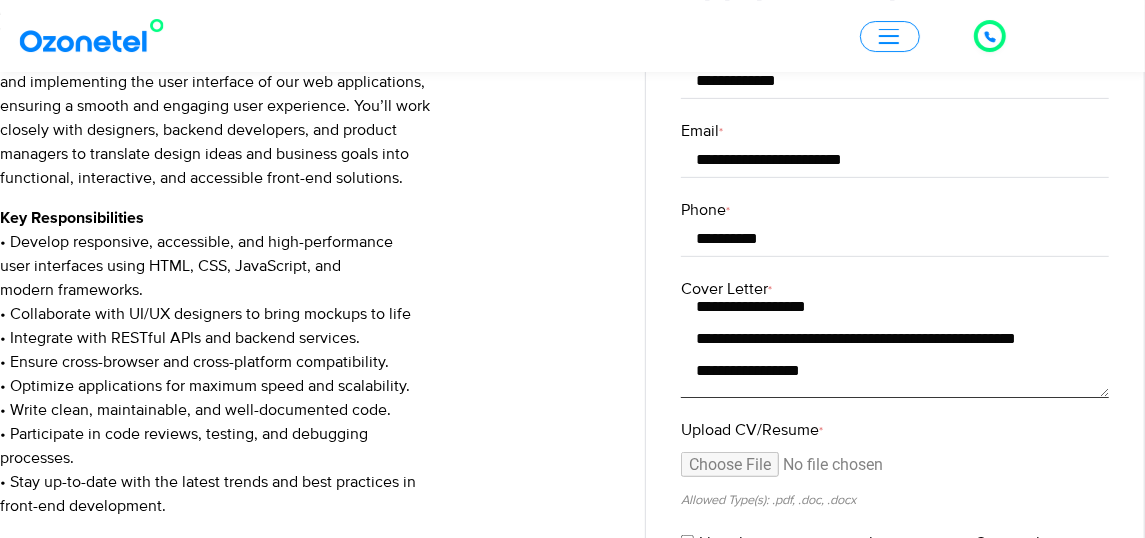 scroll, scrollTop: 172, scrollLeft: 0, axis: vertical 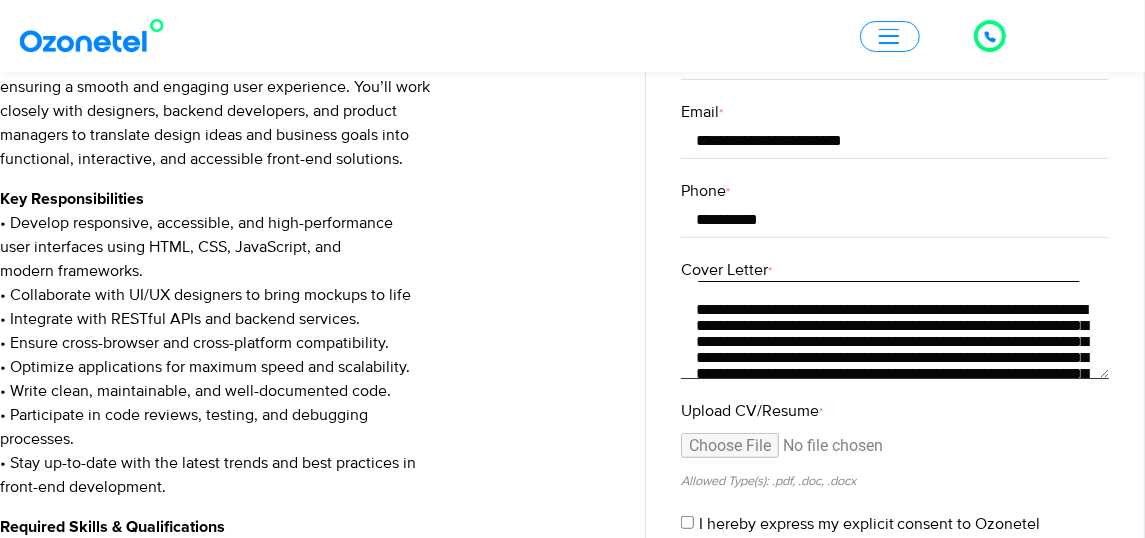 click on "Cover Letter  *" at bounding box center [895, 330] 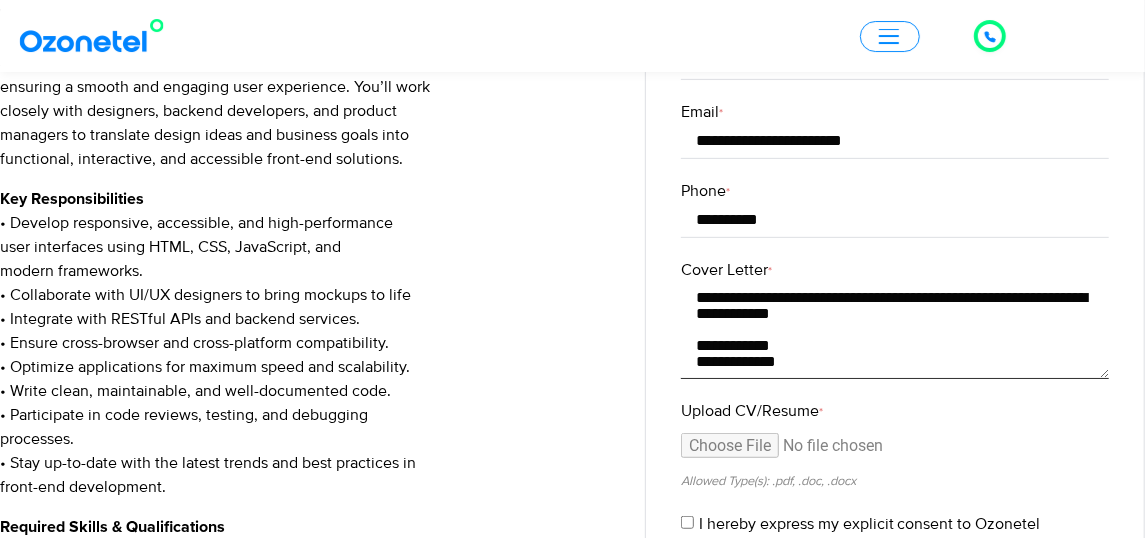 scroll, scrollTop: 784, scrollLeft: 0, axis: vertical 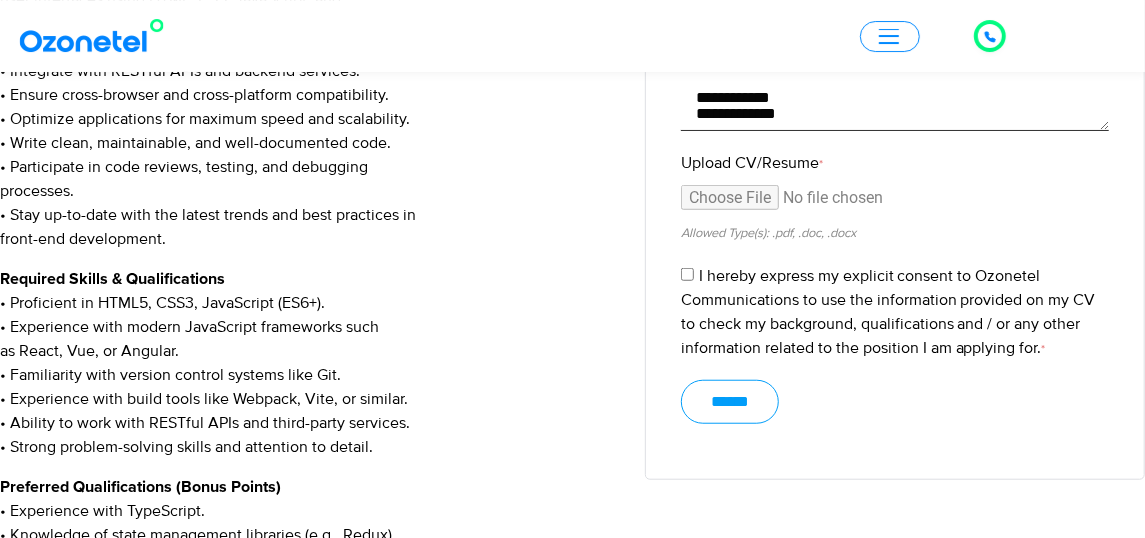 type on "**********" 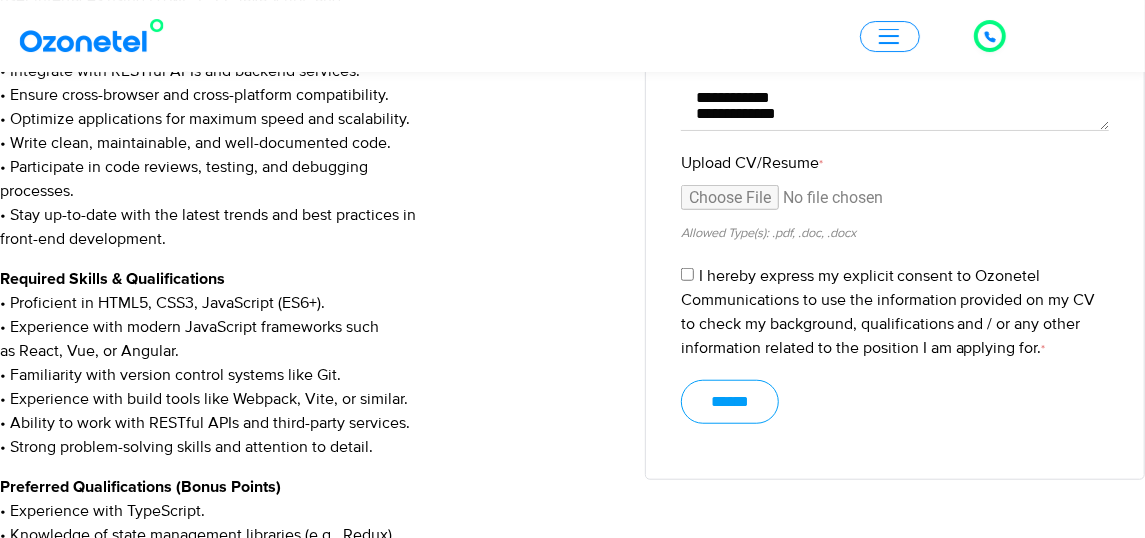 click on "******" at bounding box center (730, 402) 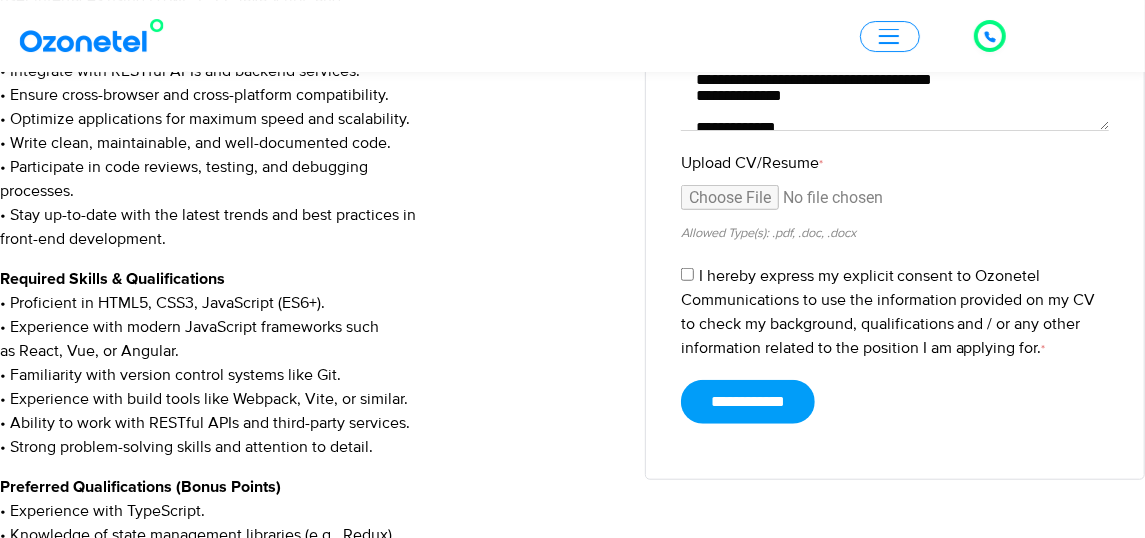 scroll, scrollTop: 0, scrollLeft: 0, axis: both 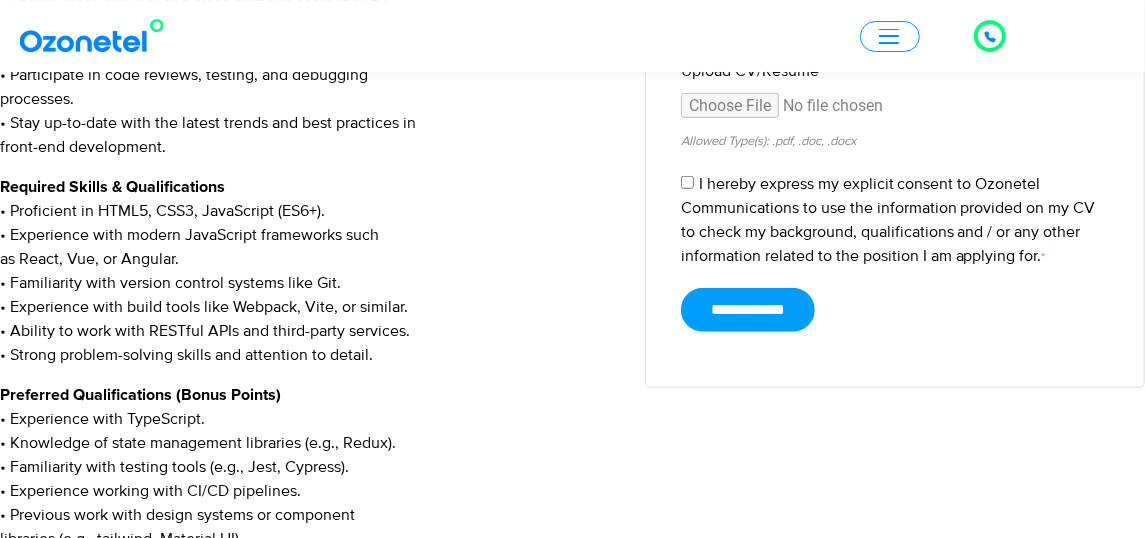 type on "******" 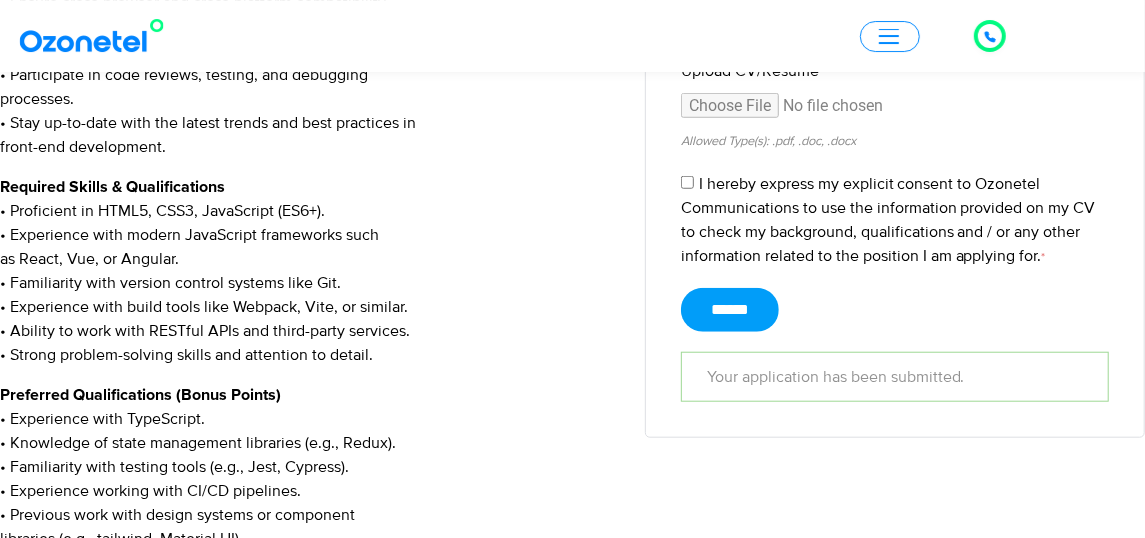 scroll, scrollTop: 0, scrollLeft: 0, axis: both 